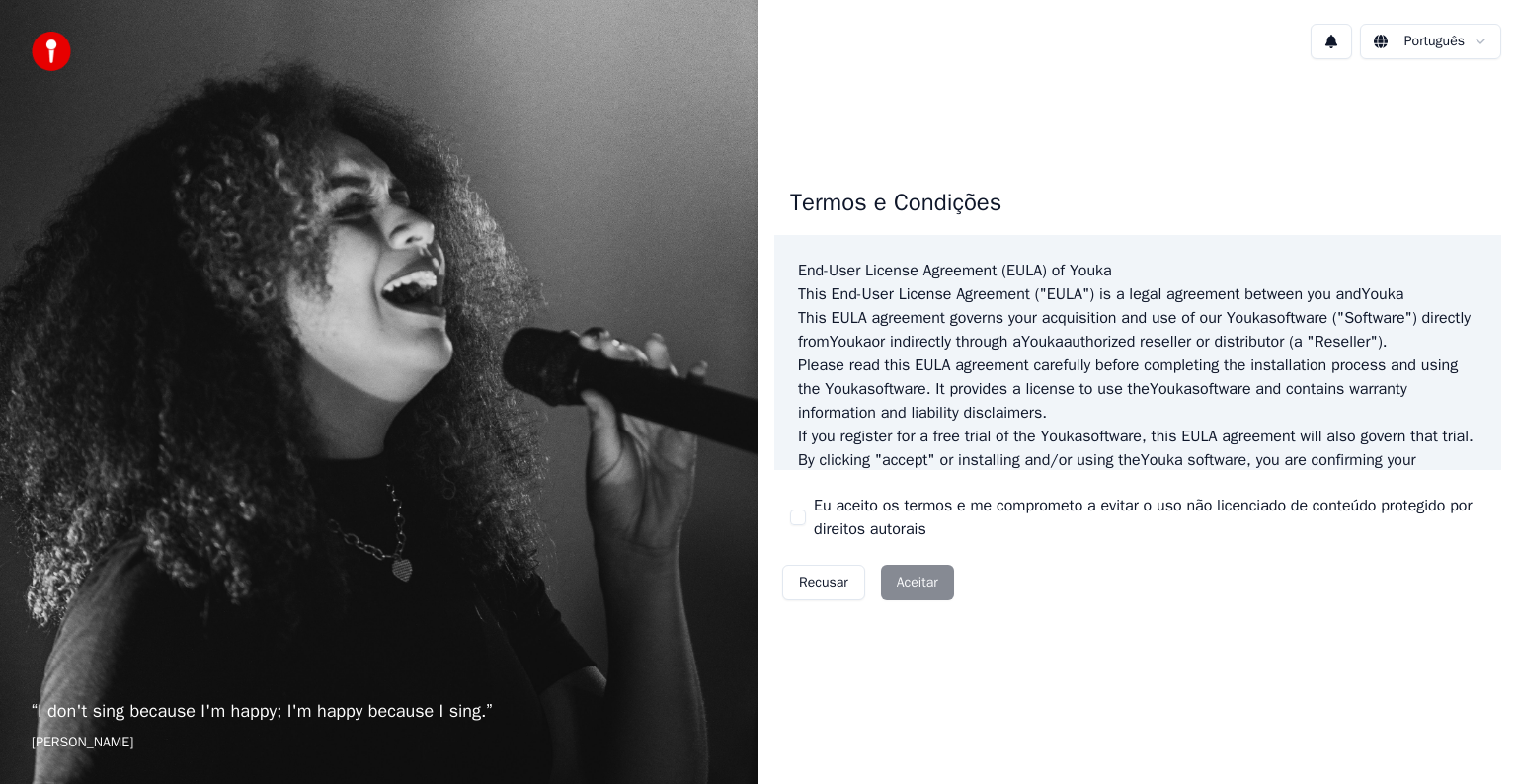 scroll, scrollTop: 0, scrollLeft: 0, axis: both 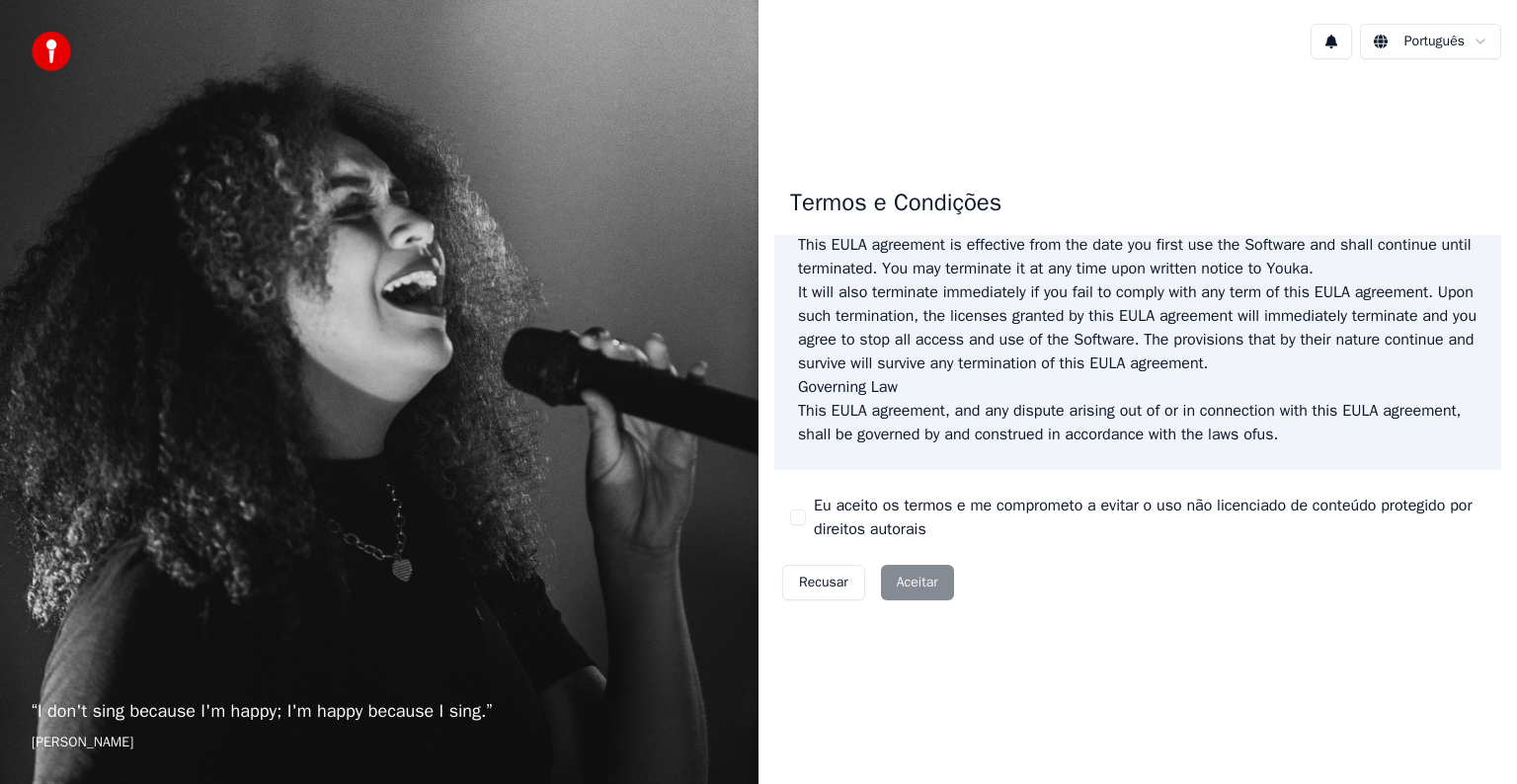 click on "Recusar Aceitar" at bounding box center [868, 583] 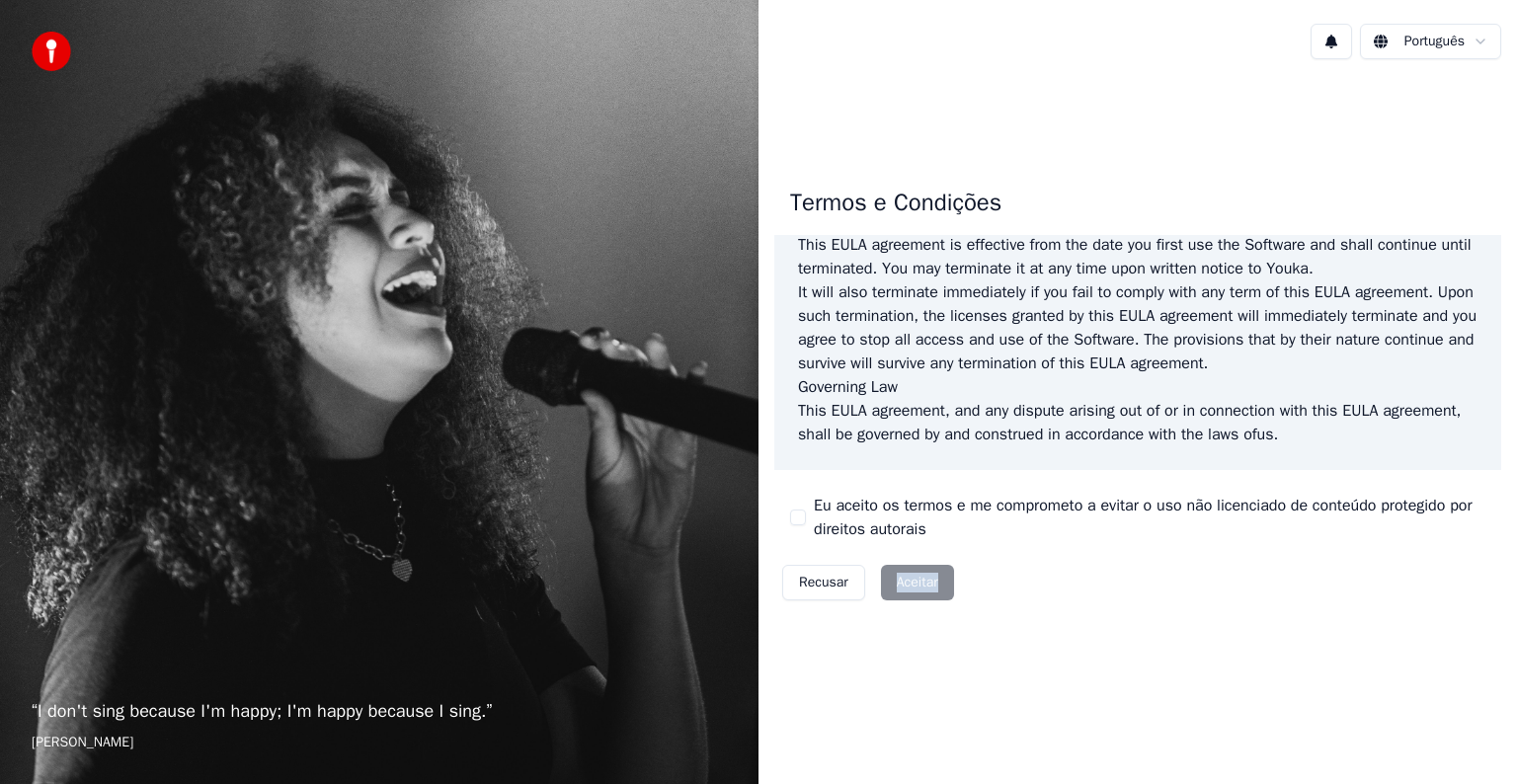 click on "Recusar Aceitar" at bounding box center (868, 583) 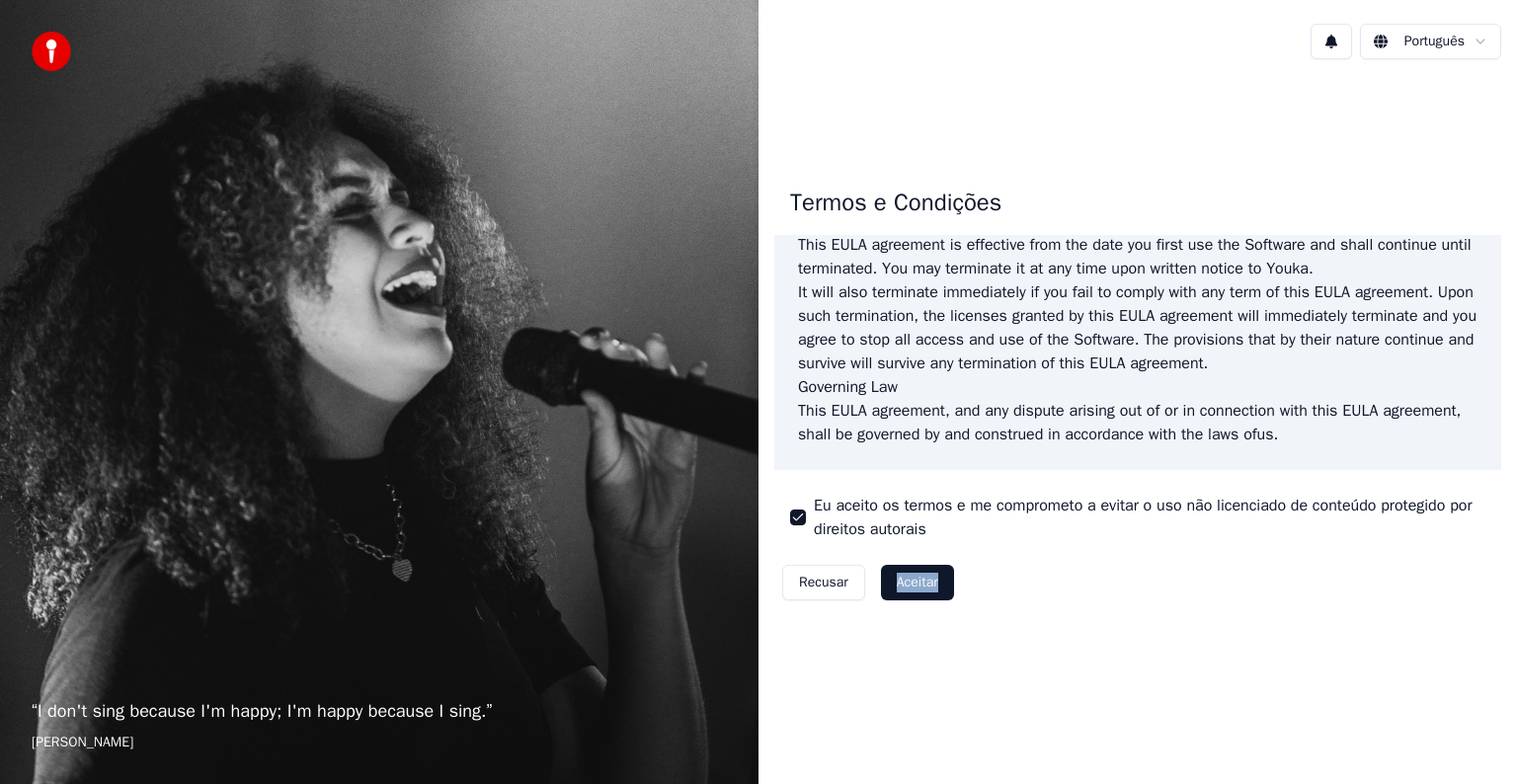 click on "Aceitar" at bounding box center [918, 583] 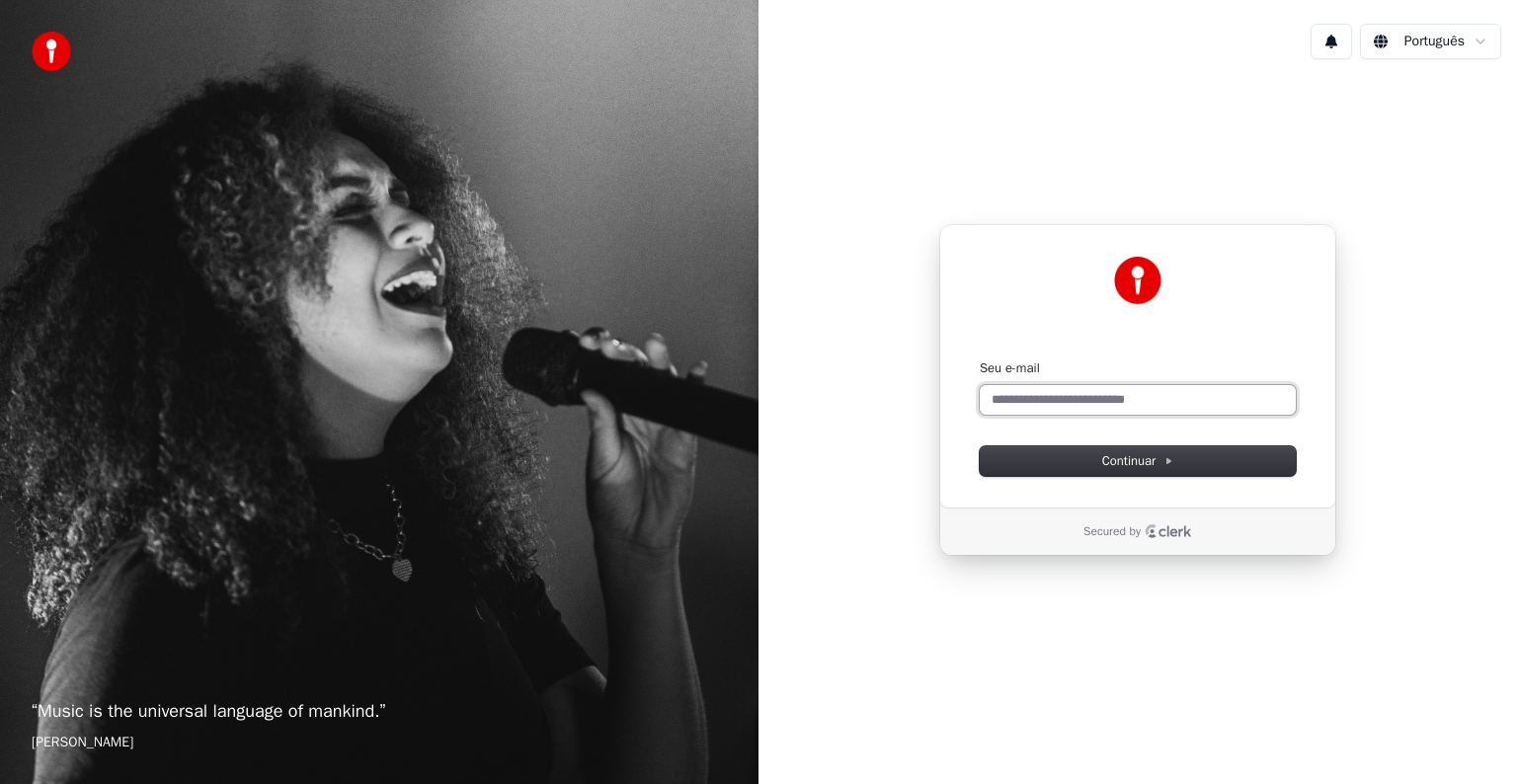 click on "Seu e-mail" at bounding box center (1138, 400) 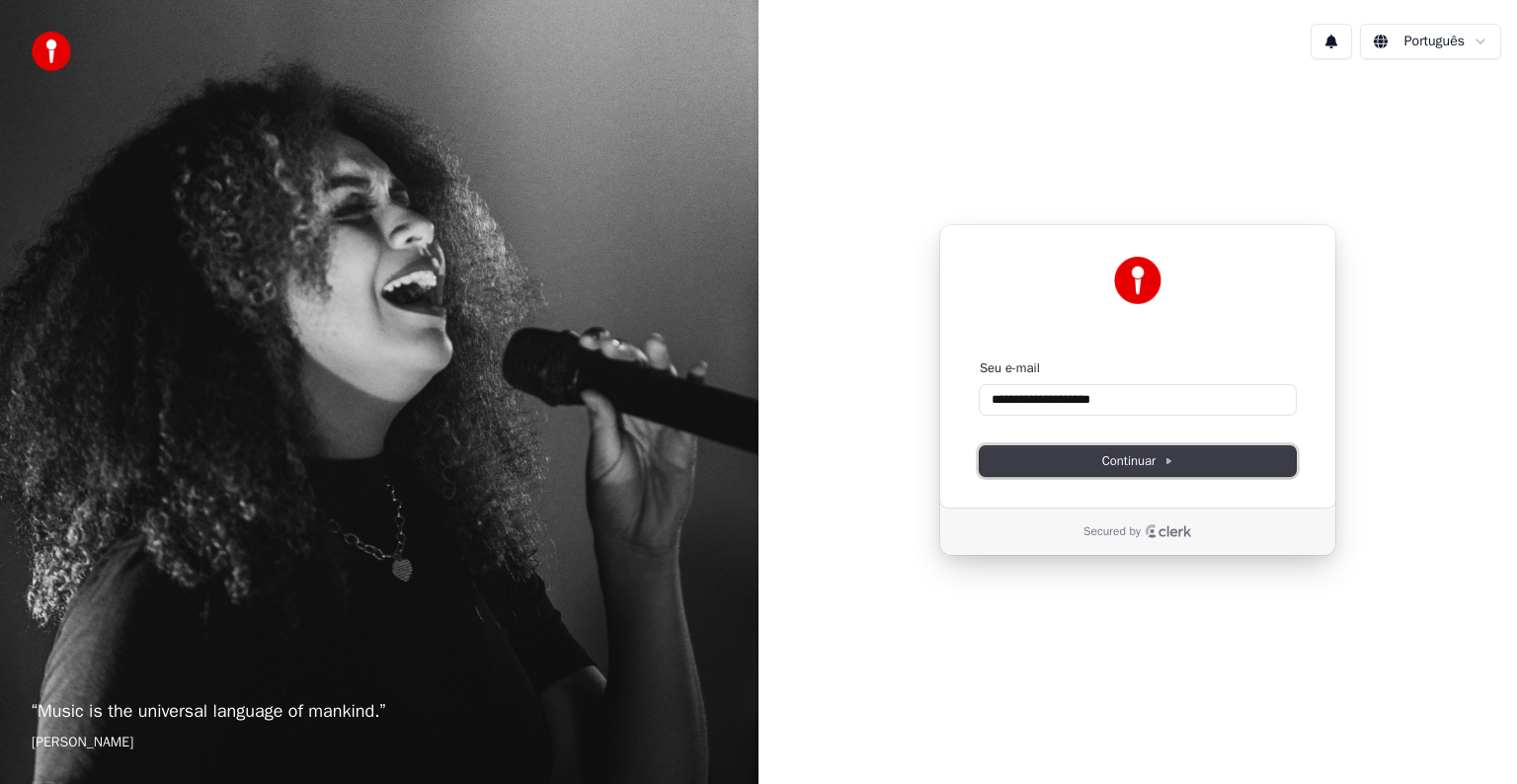 click on "Continuar" at bounding box center (1138, 461) 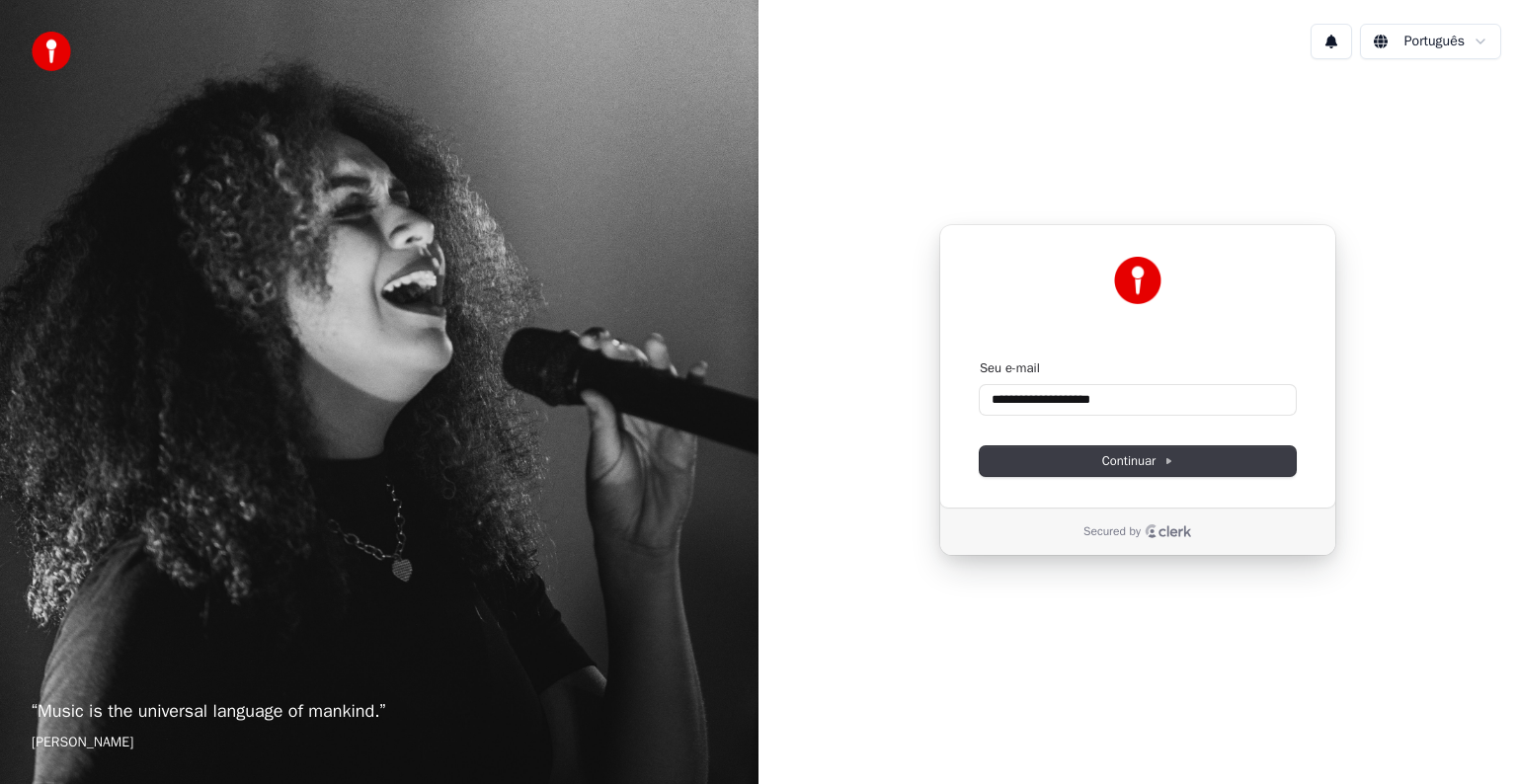 type on "**********" 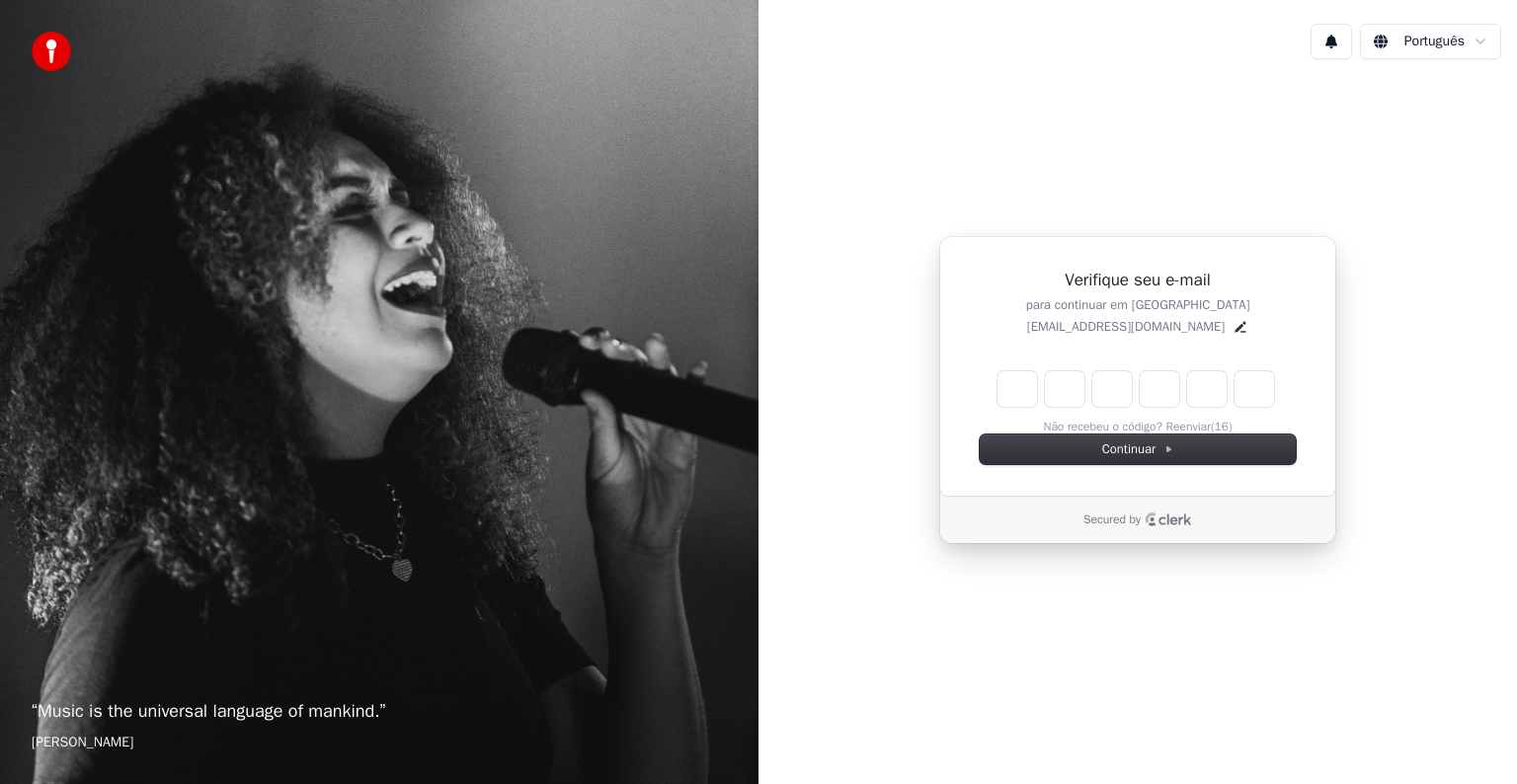 type on "*" 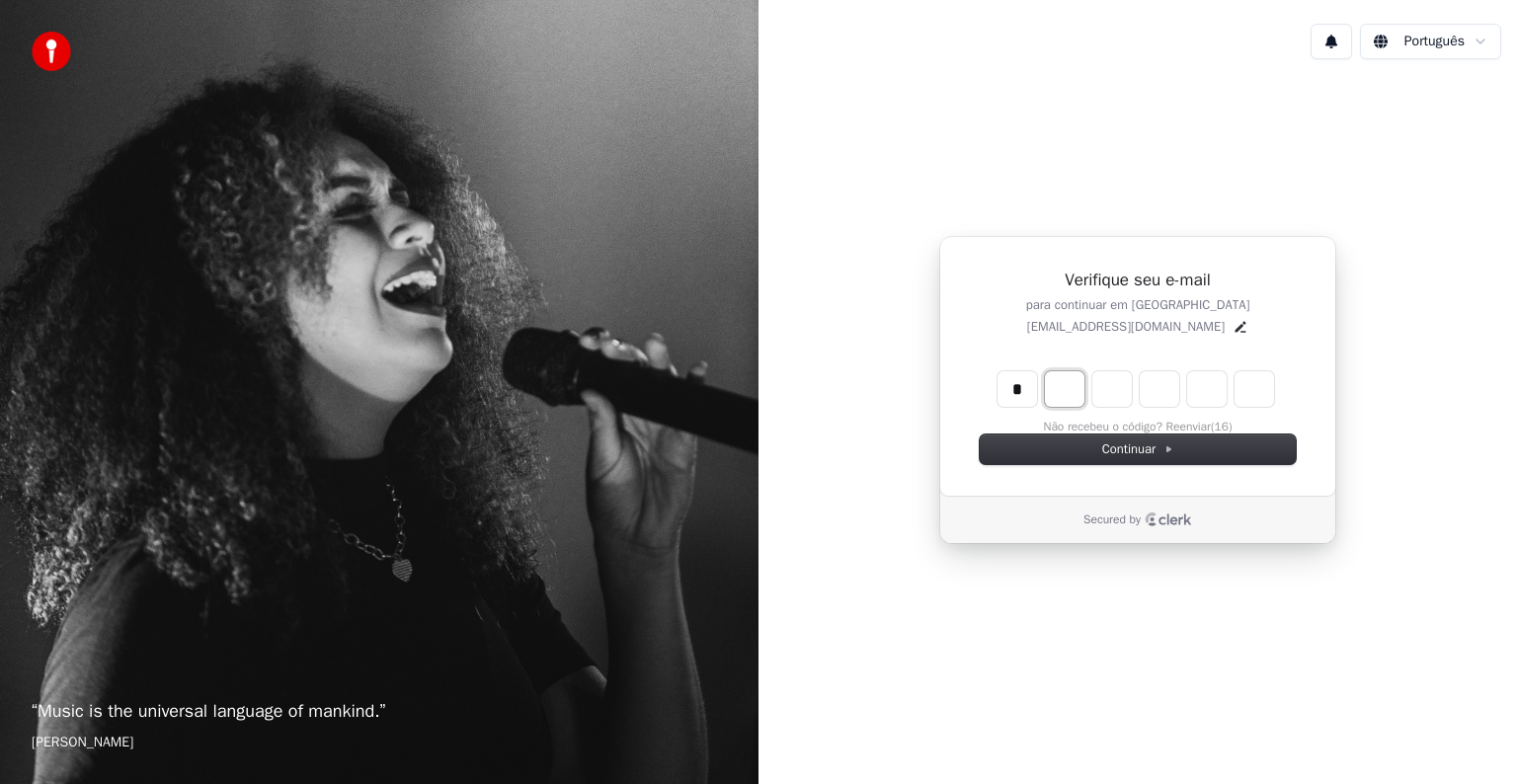 type on "*" 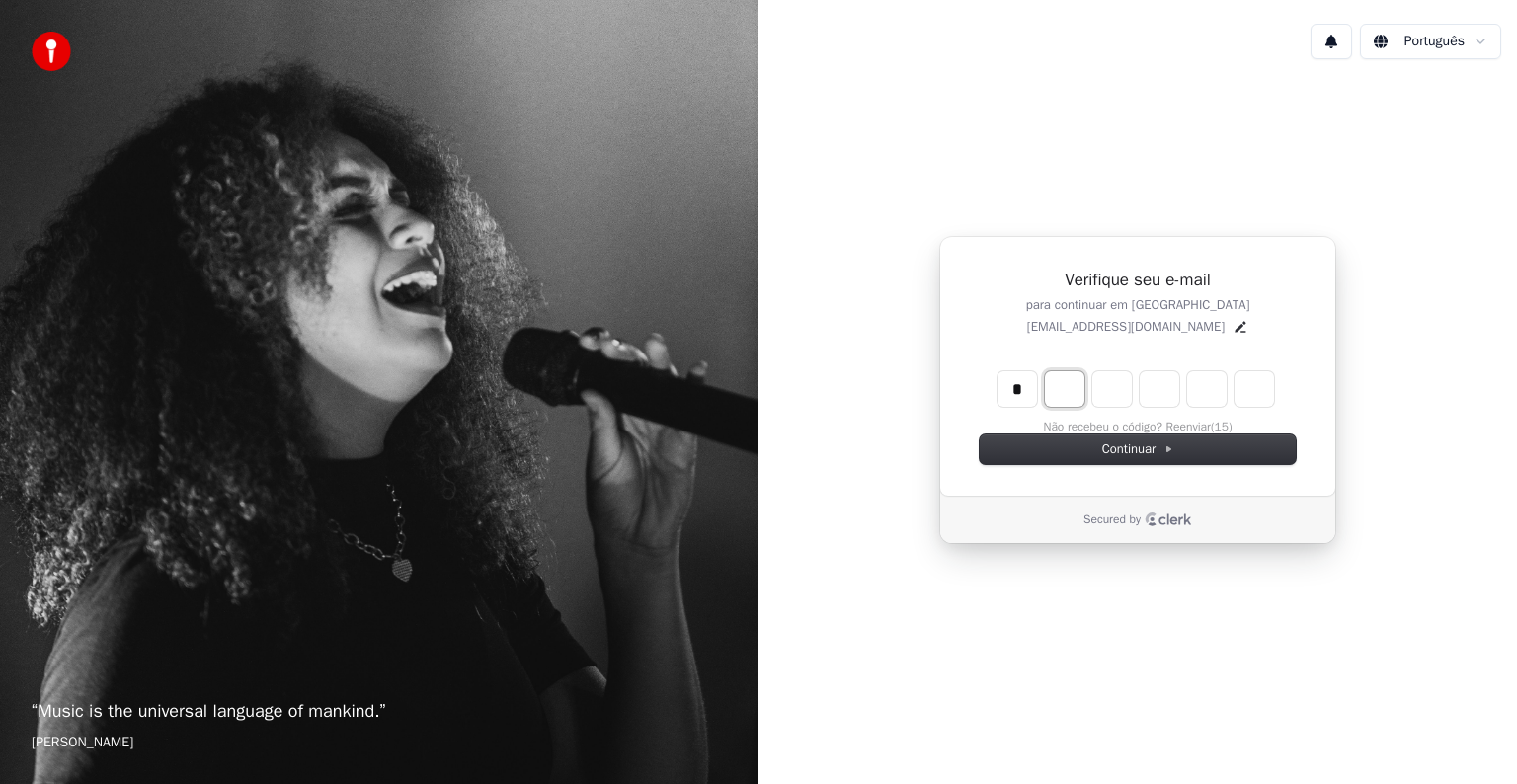 type on "*" 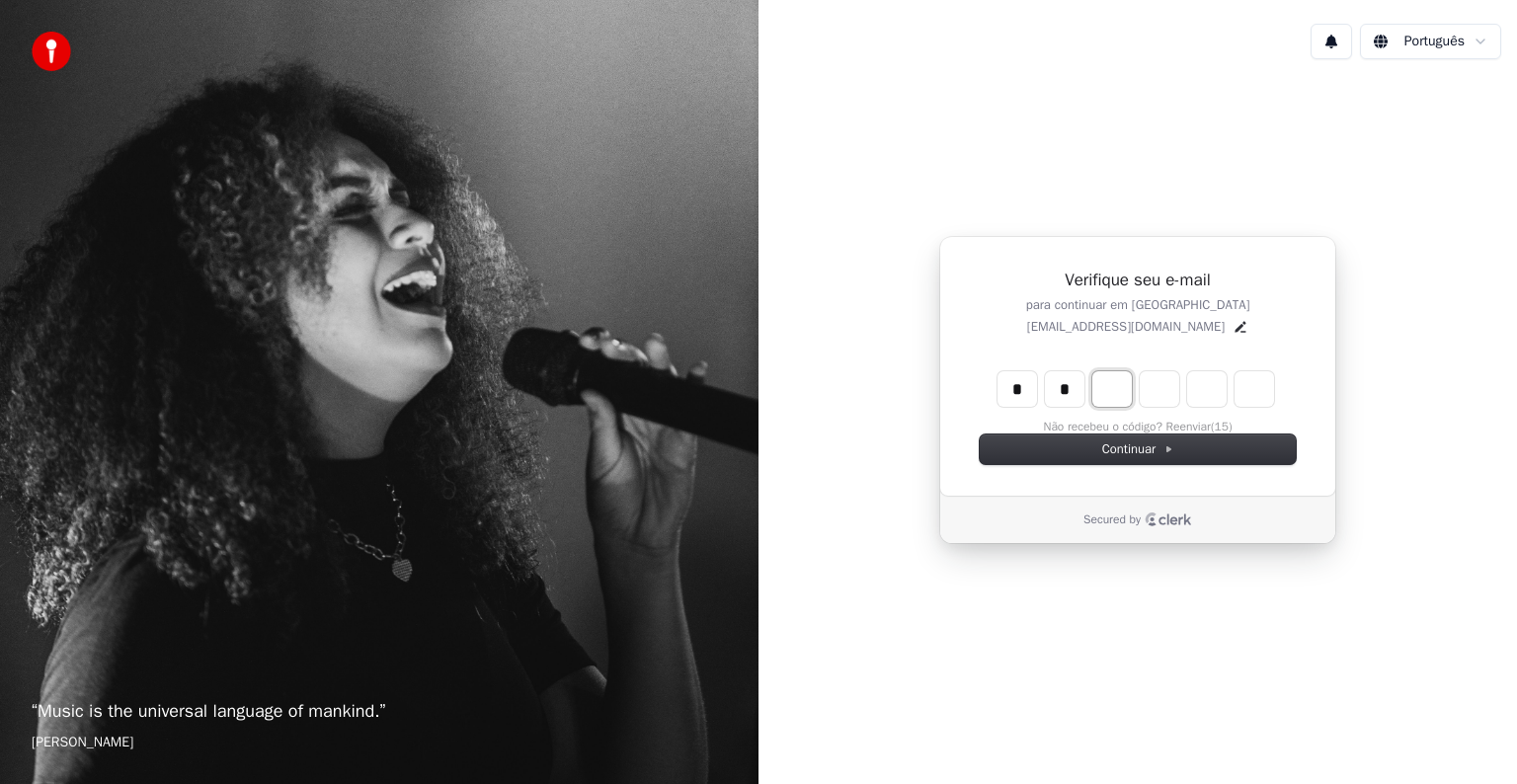 type on "**" 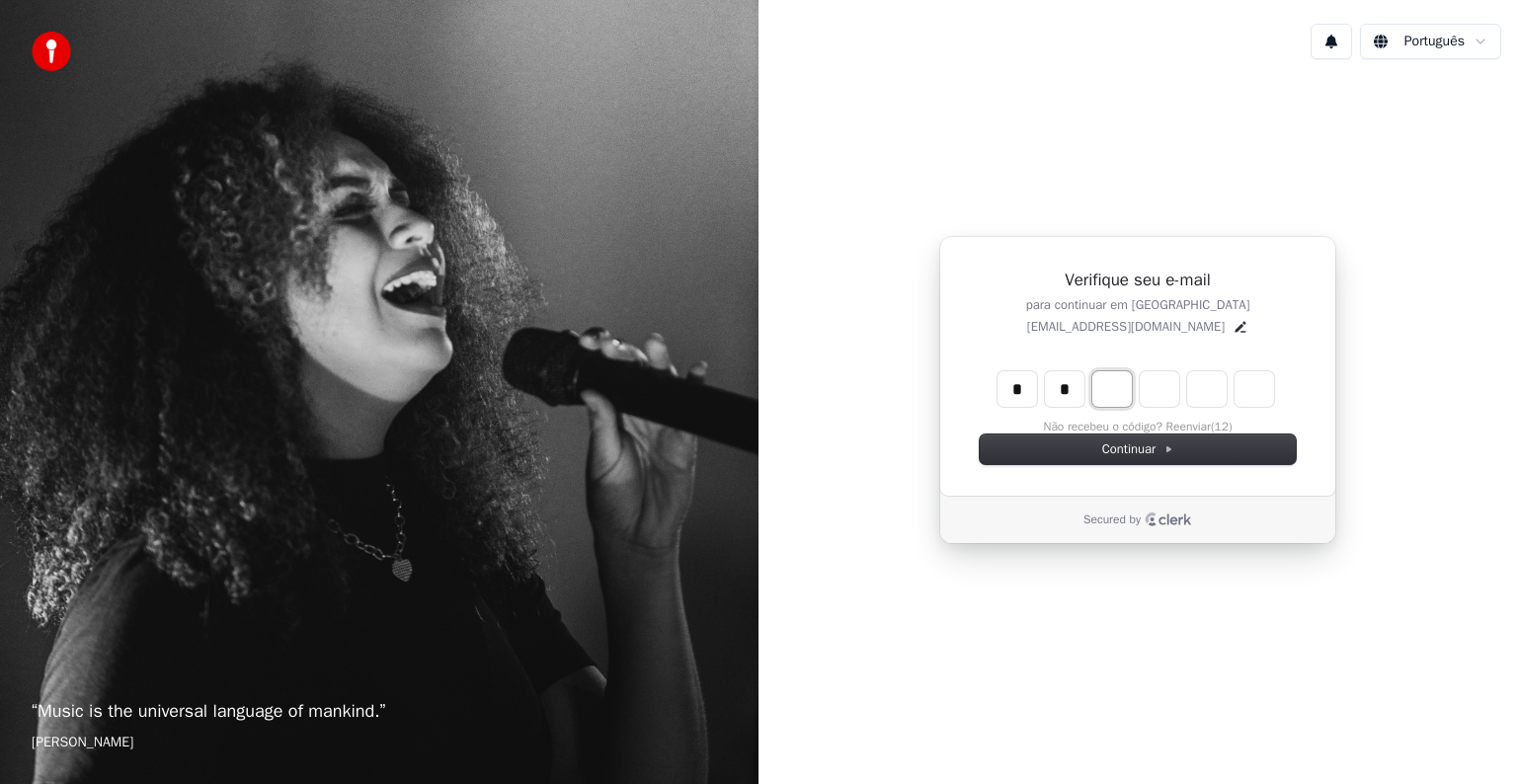type on "*" 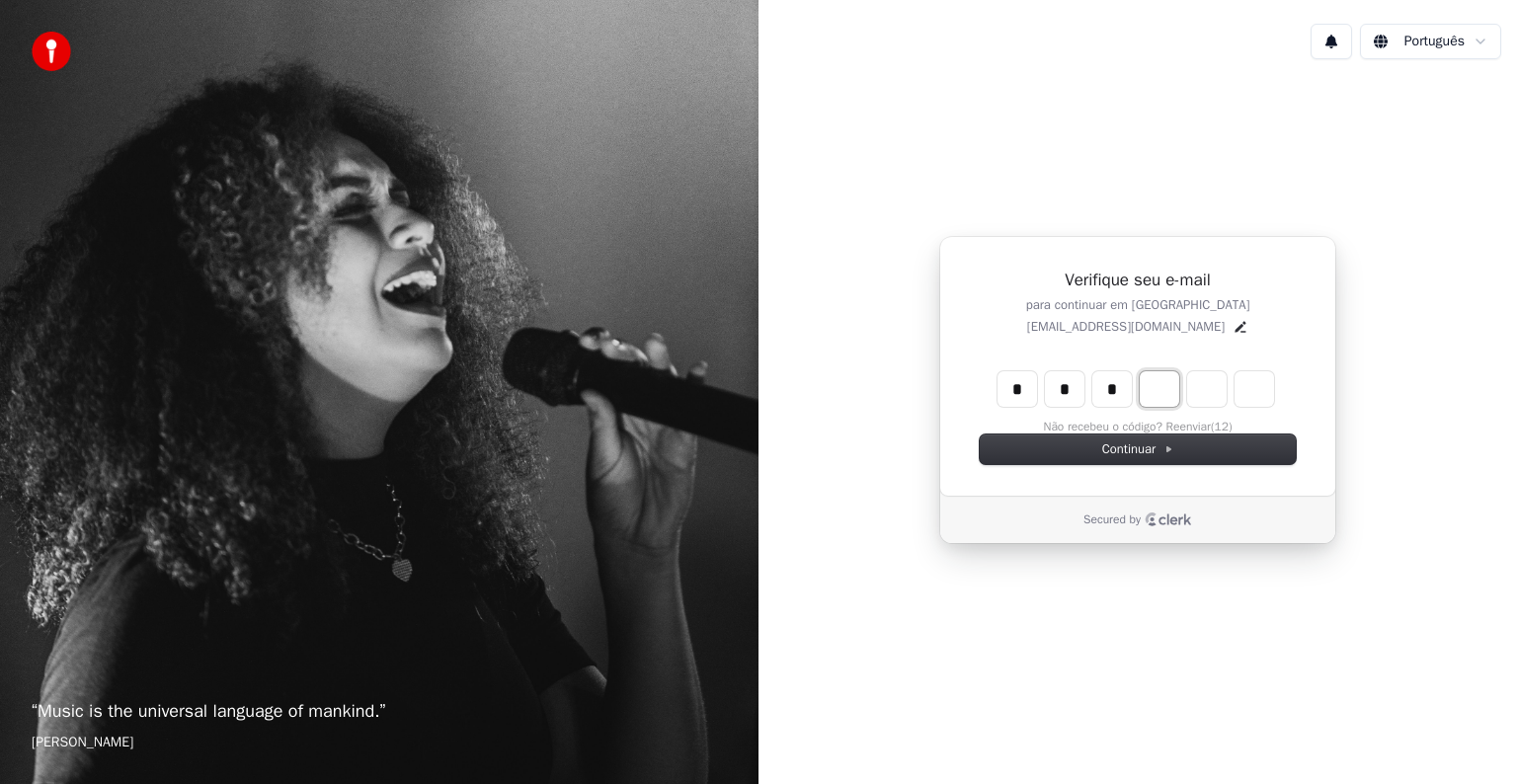 type on "***" 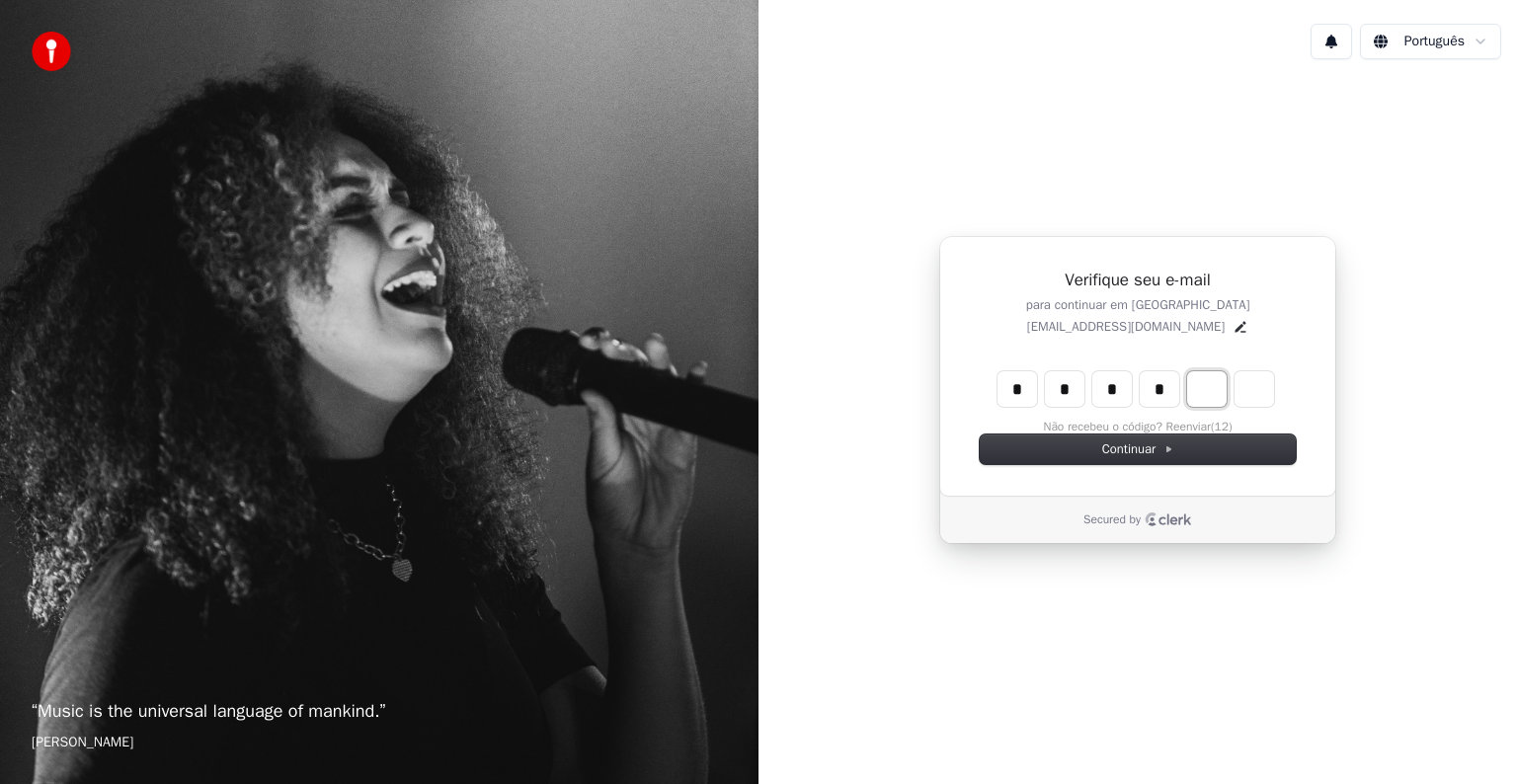 type on "****" 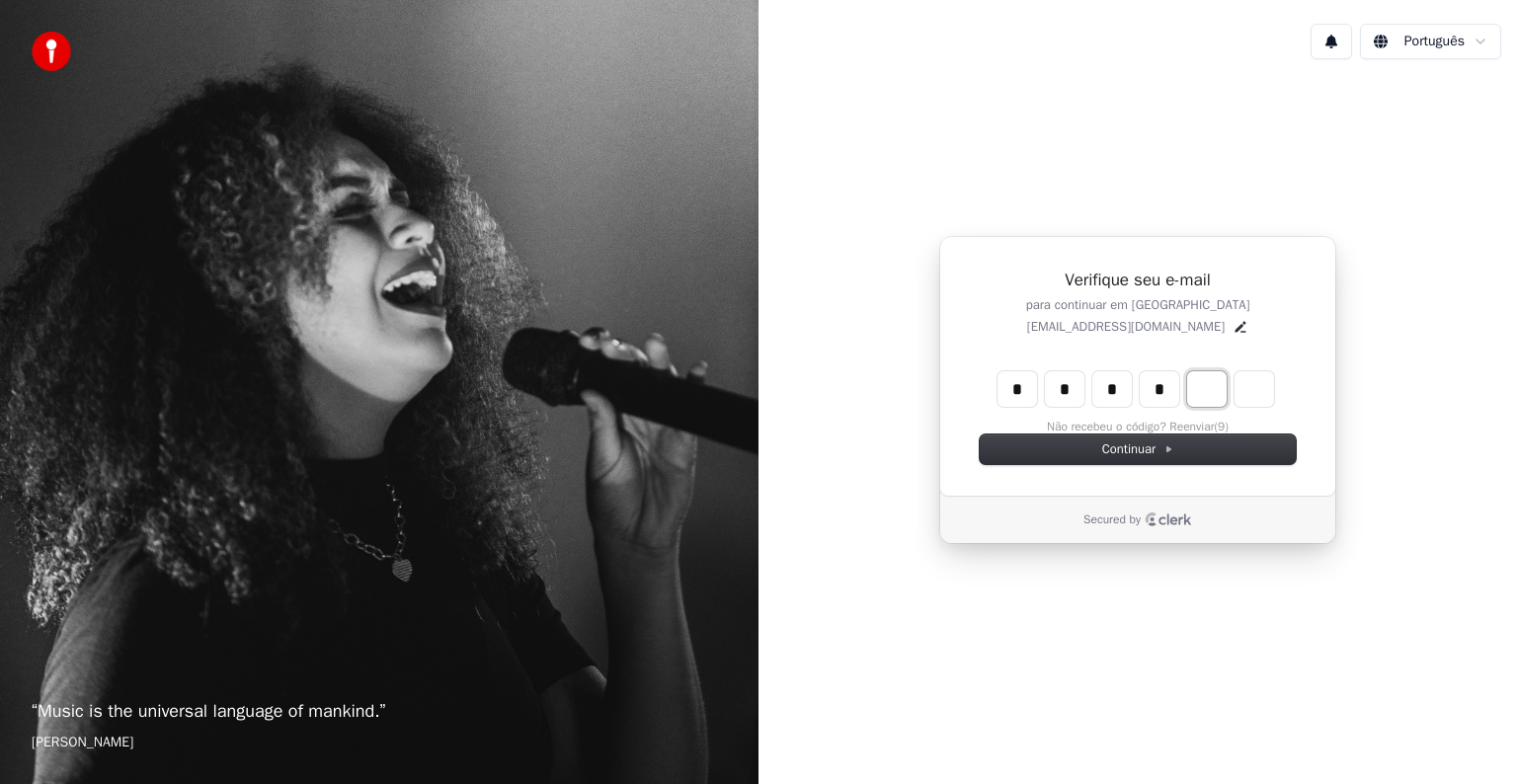 type on "*" 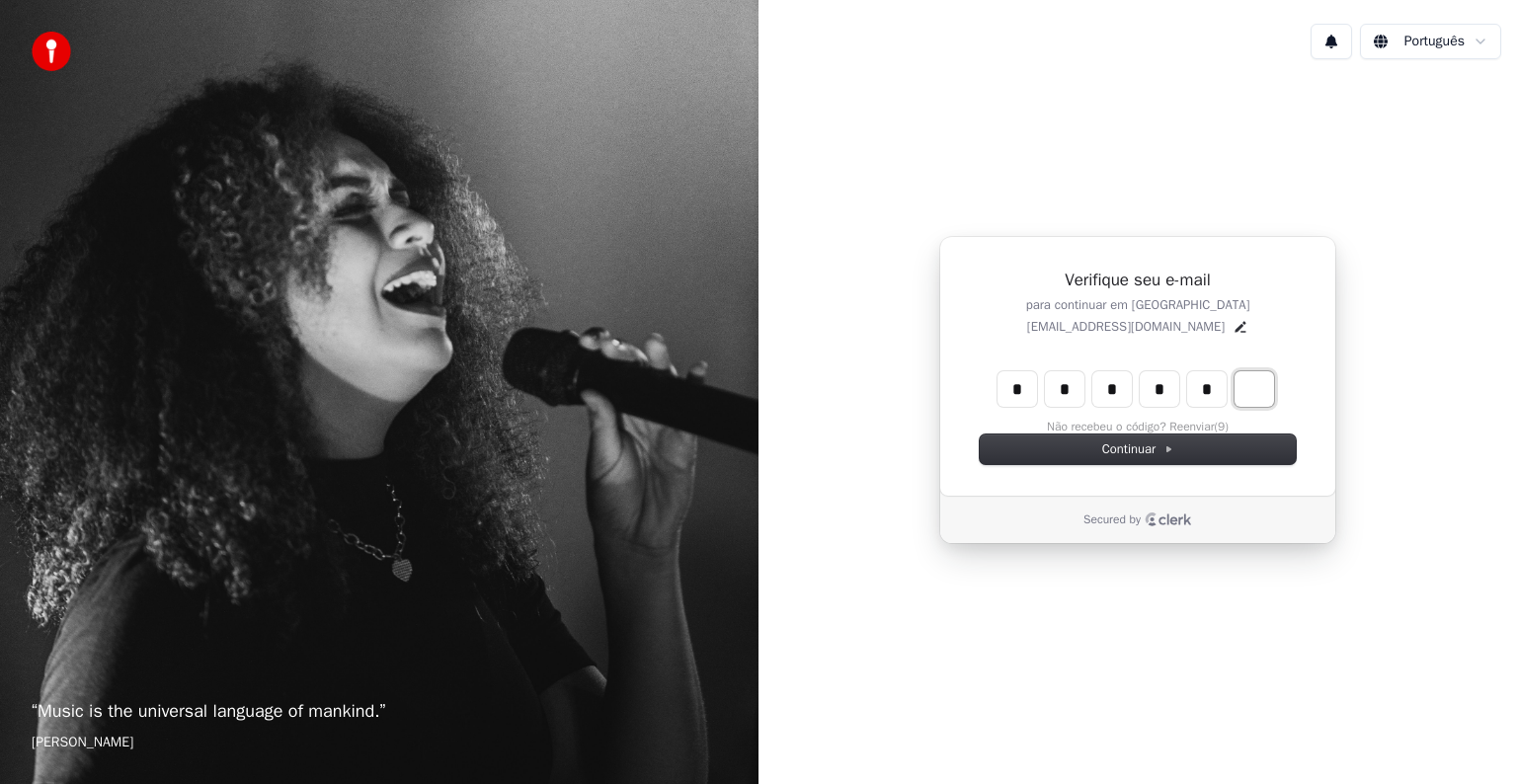 type on "*****" 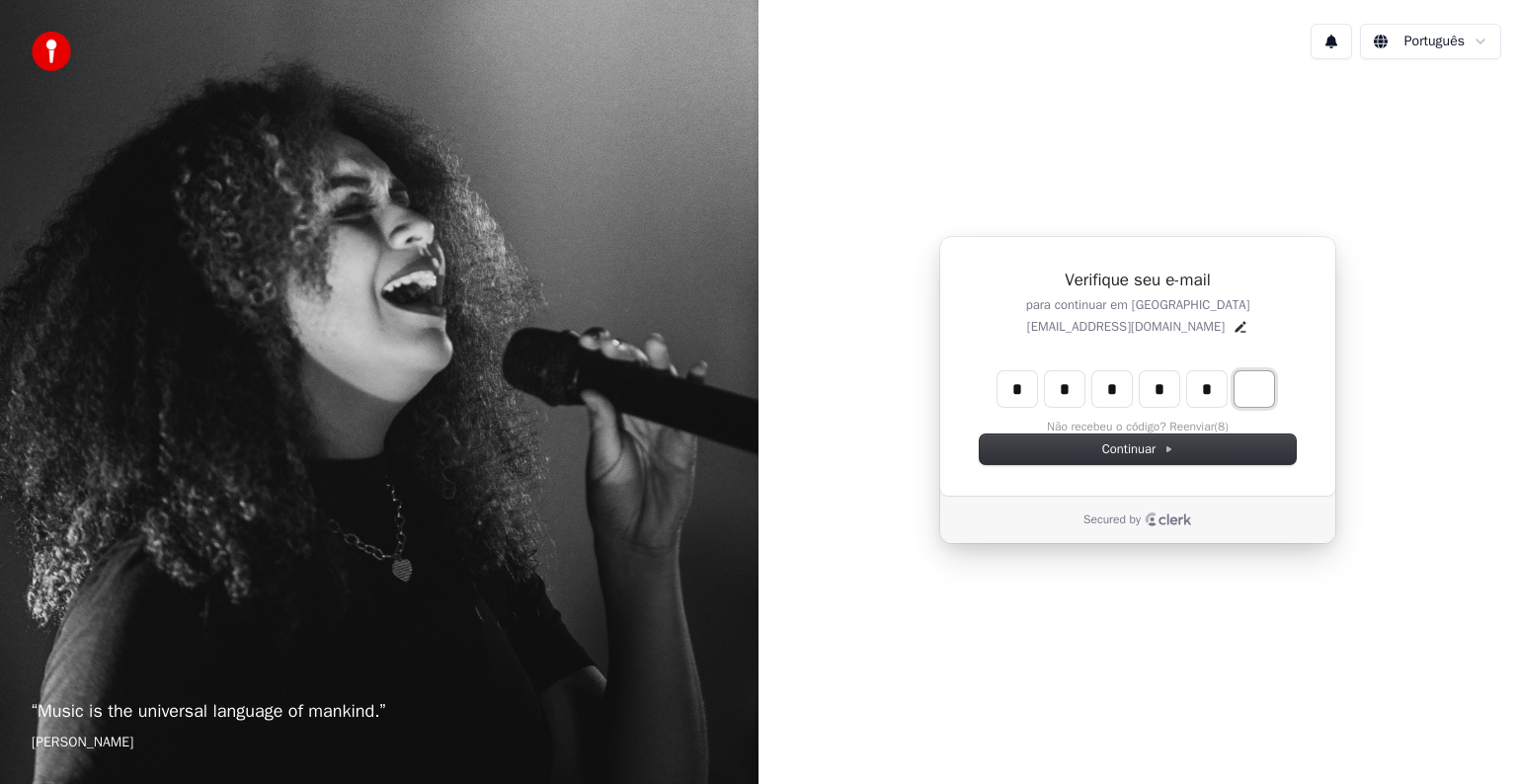 type on "*" 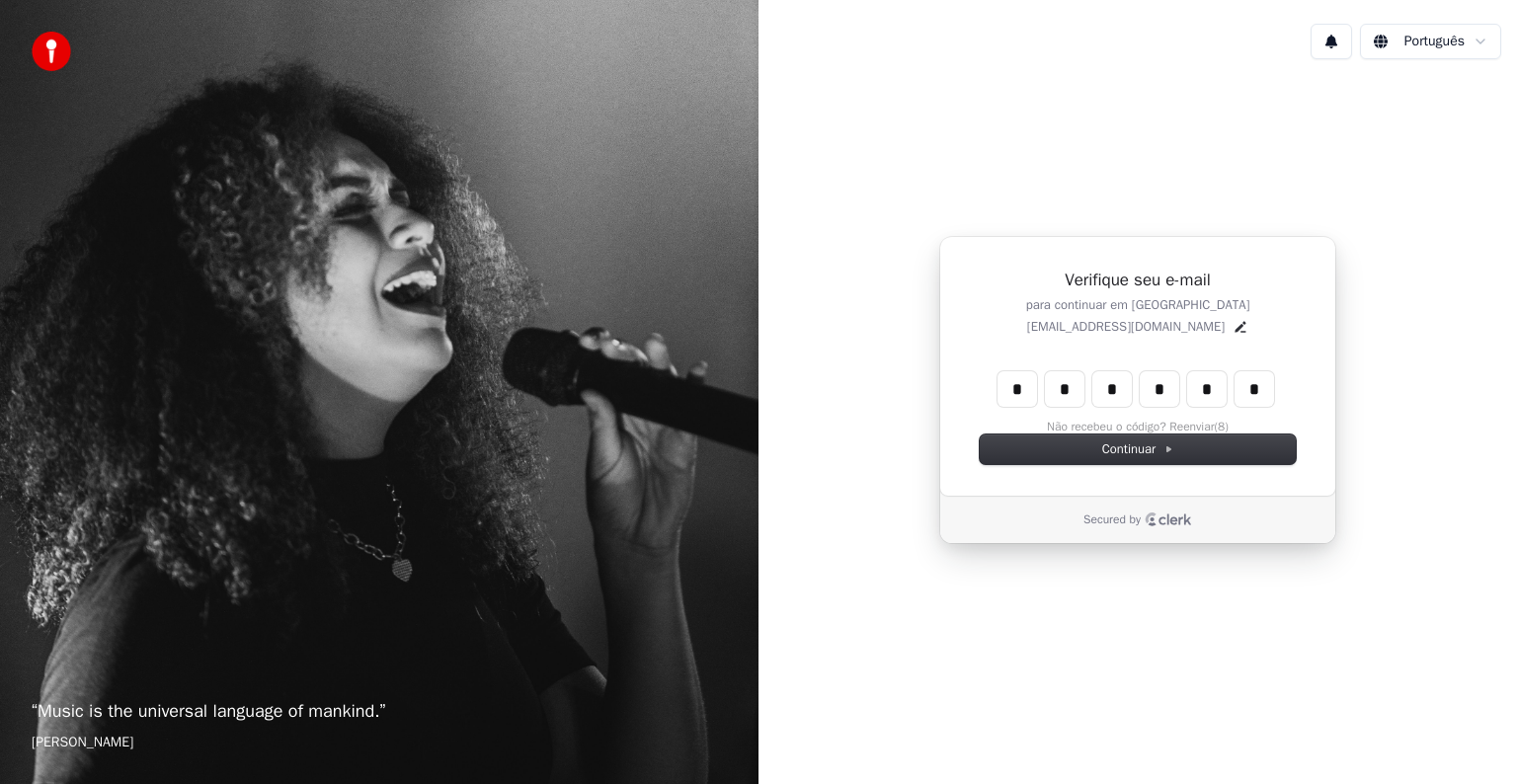 type on "******" 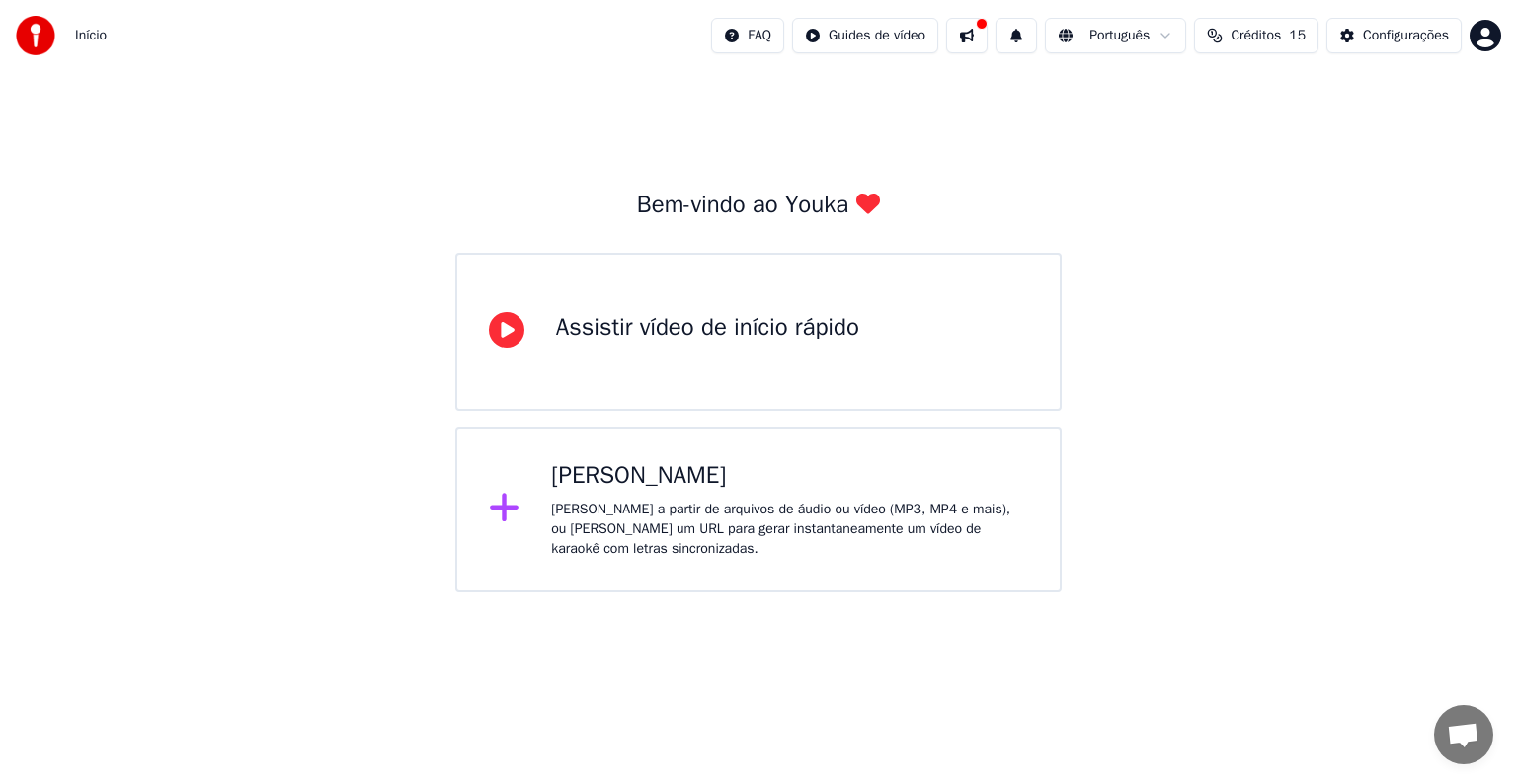 click on "[PERSON_NAME] a partir de arquivos de áudio ou vídeo (MP3, MP4 e mais), ou [PERSON_NAME] um URL para gerar instantaneamente um vídeo de karaokê com letras sincronizadas." at bounding box center [789, 529] 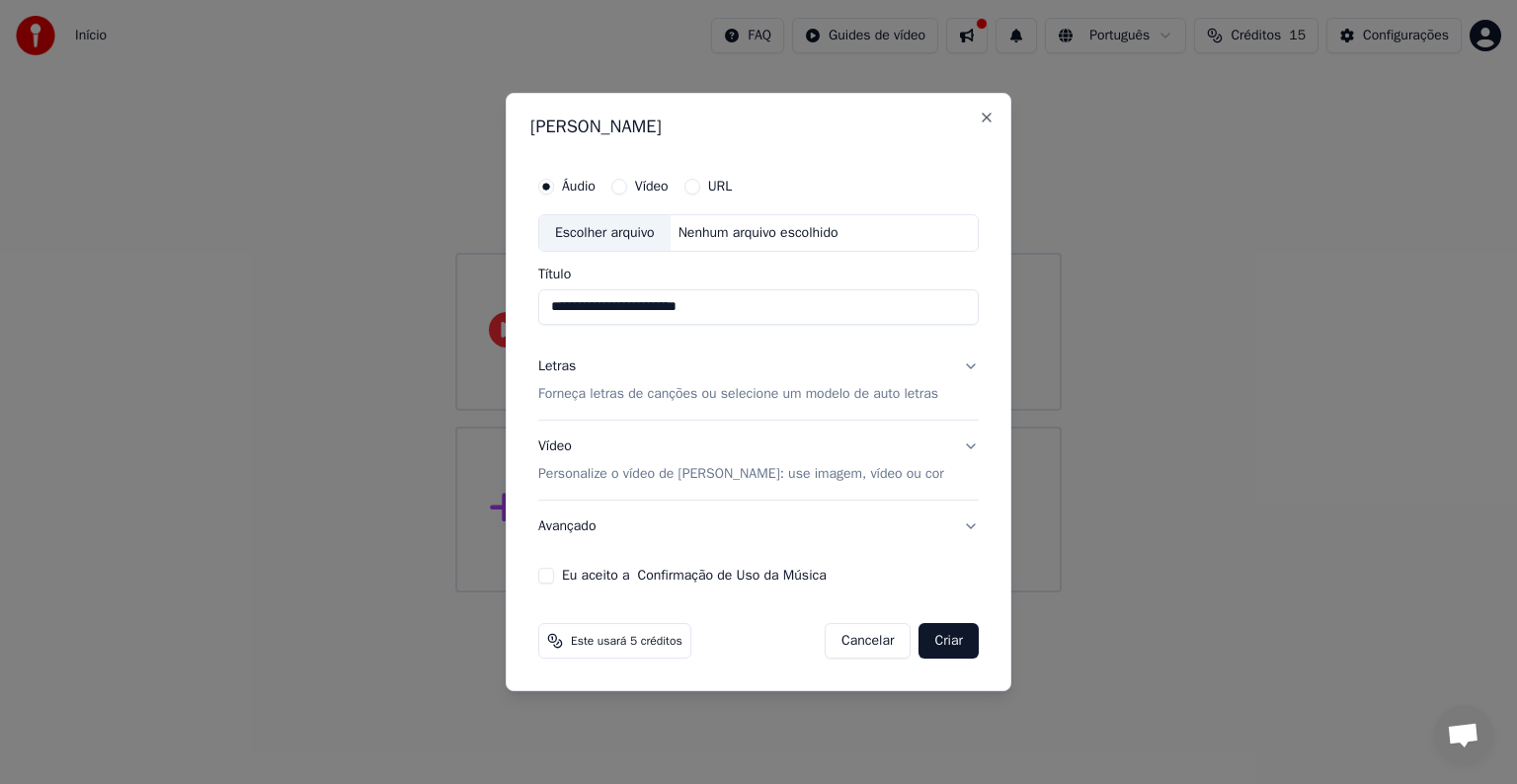 type on "**********" 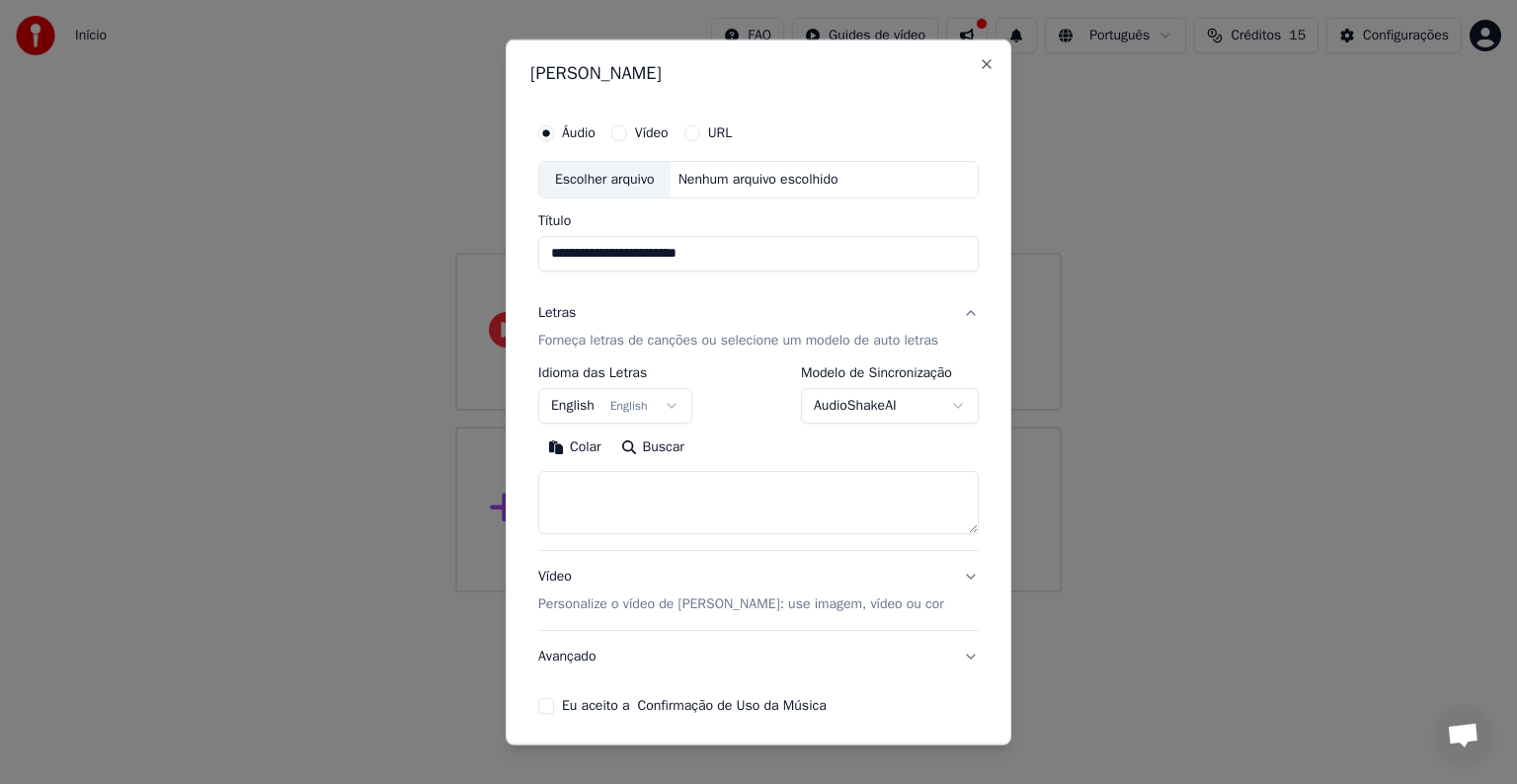click at bounding box center [758, 503] 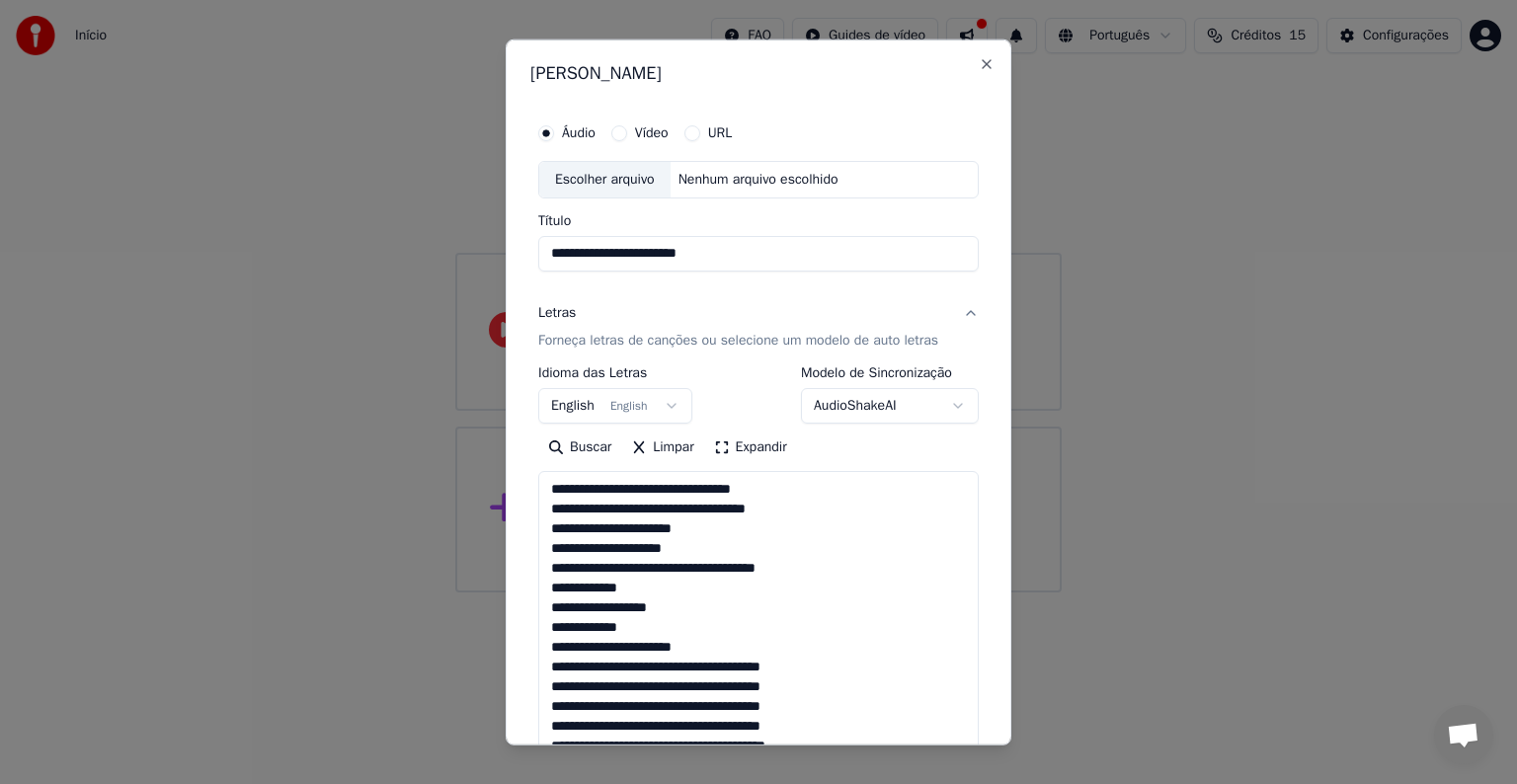 scroll, scrollTop: 774, scrollLeft: 0, axis: vertical 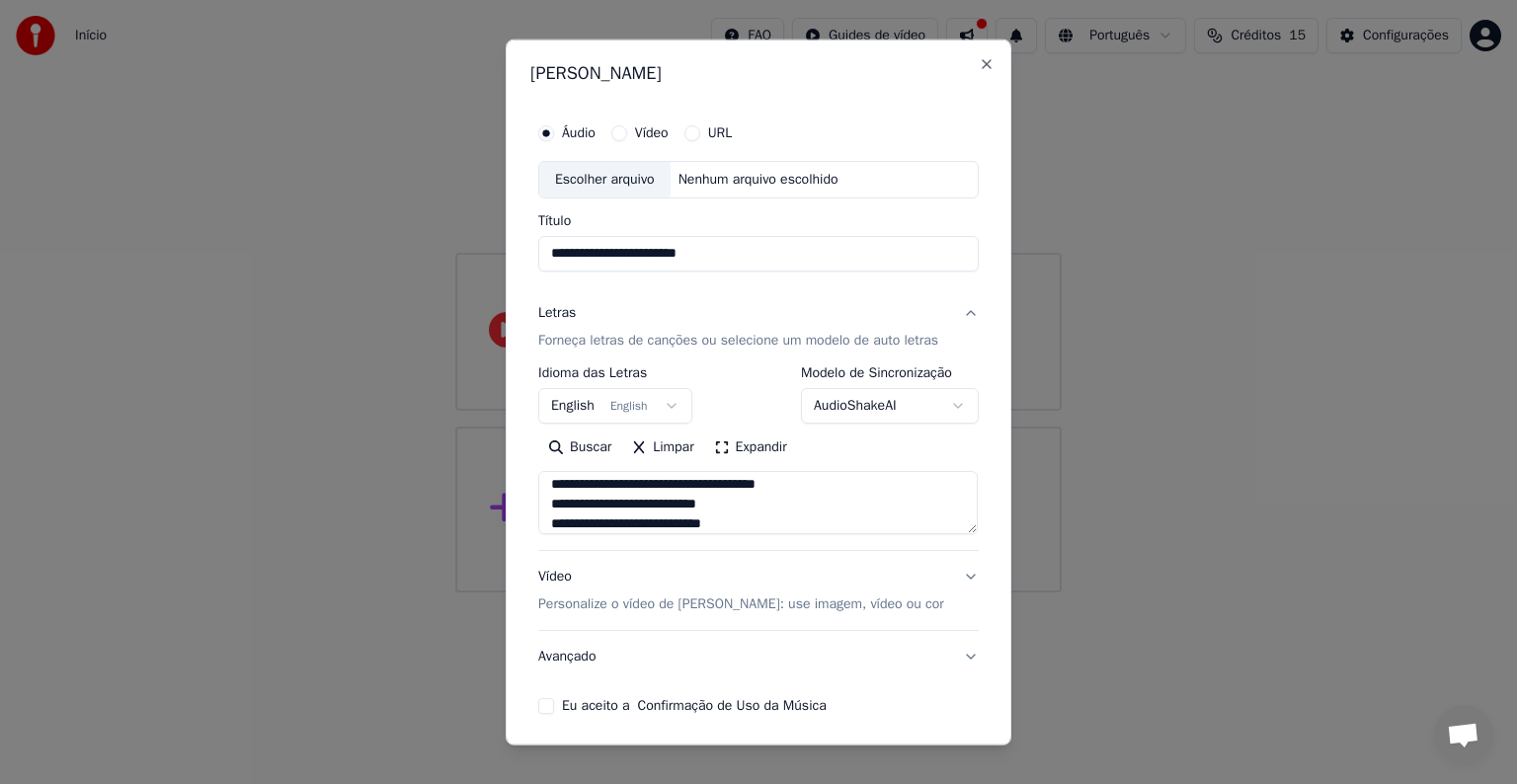 type on "**********" 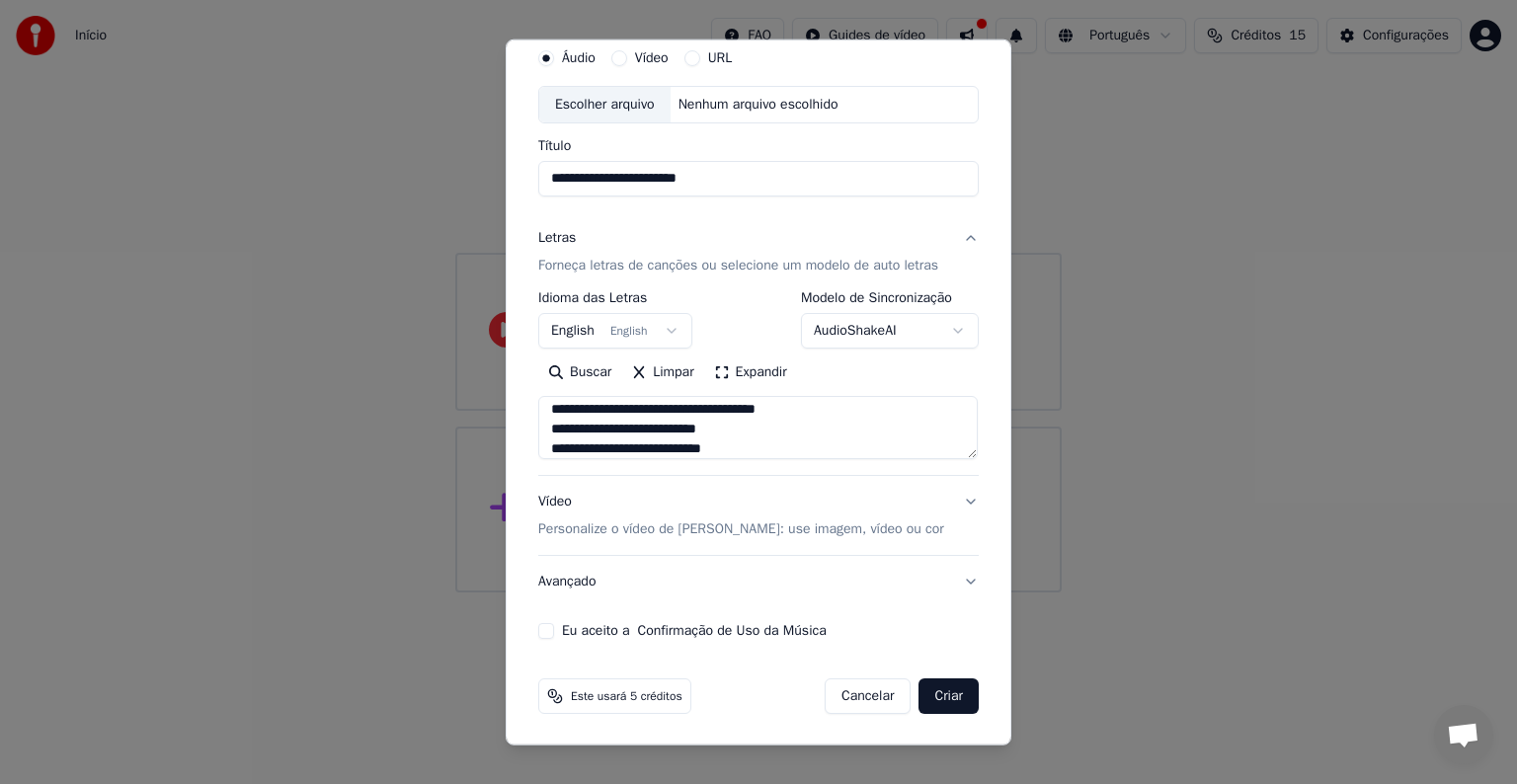 scroll, scrollTop: 0, scrollLeft: 0, axis: both 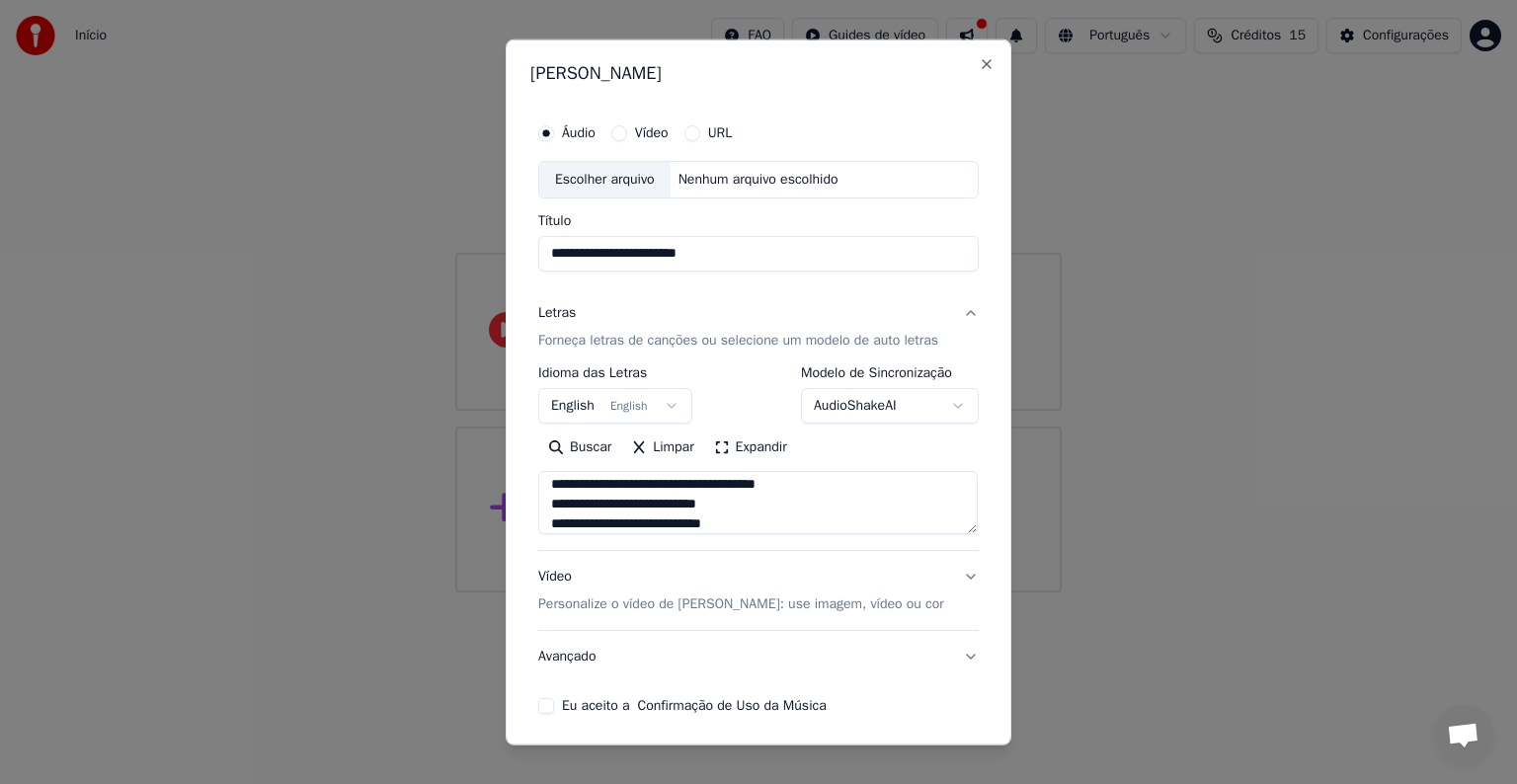 click on "URL" at bounding box center (692, 133) 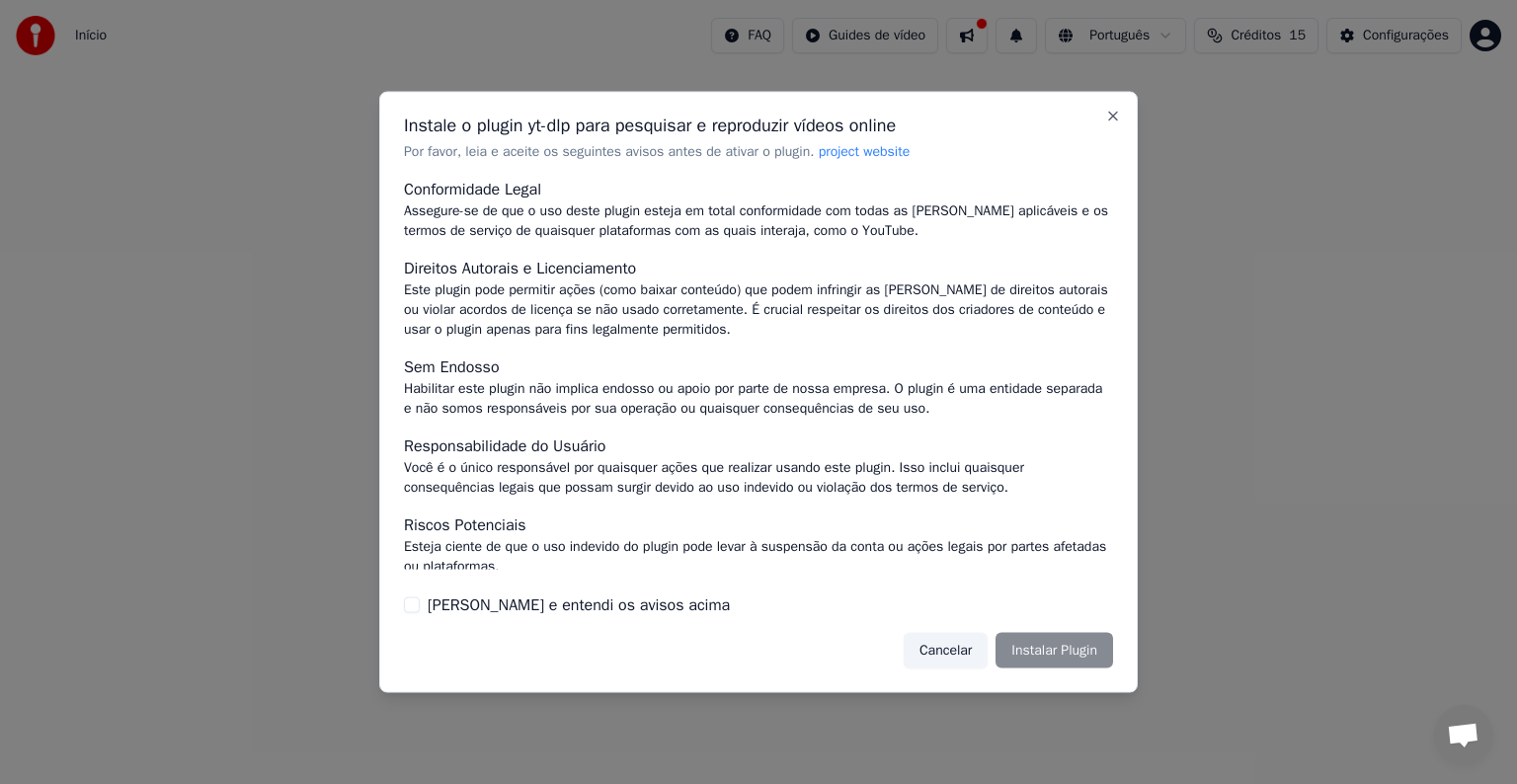 click on "[PERSON_NAME] e entendi os avisos acima" at bounding box center [412, 604] 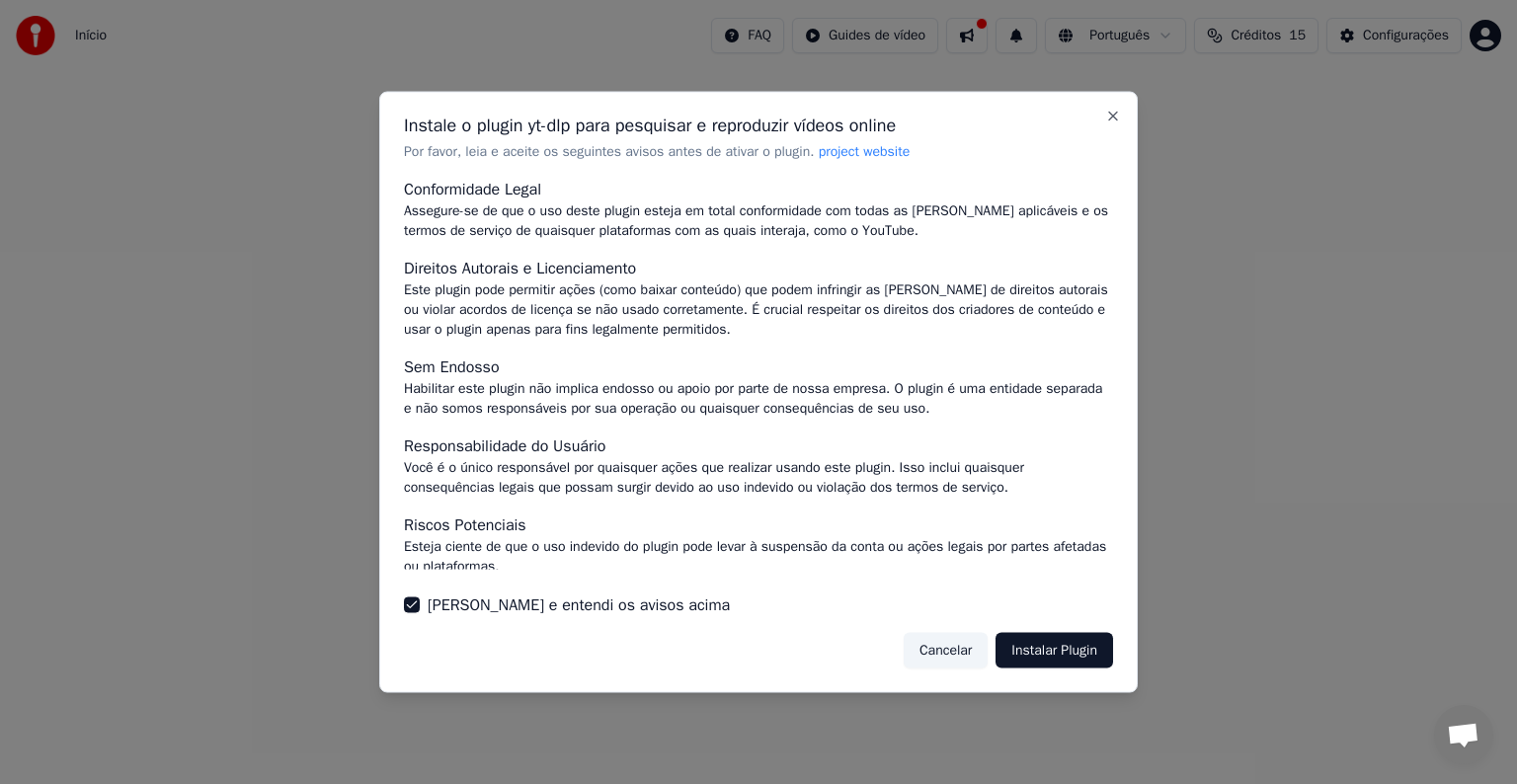 click on "Instalar Plugin" at bounding box center [1054, 650] 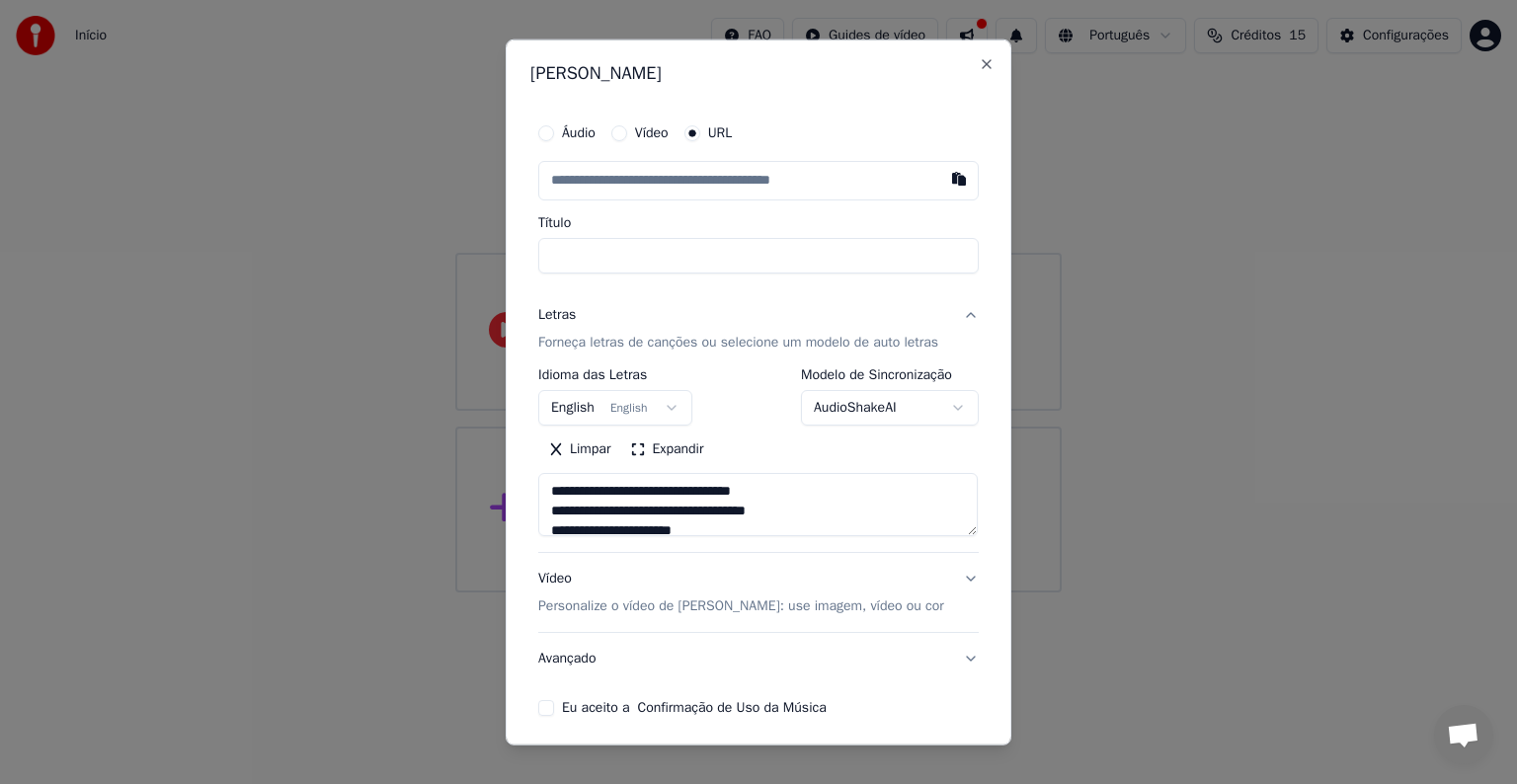 click on "Título" at bounding box center [758, 256] 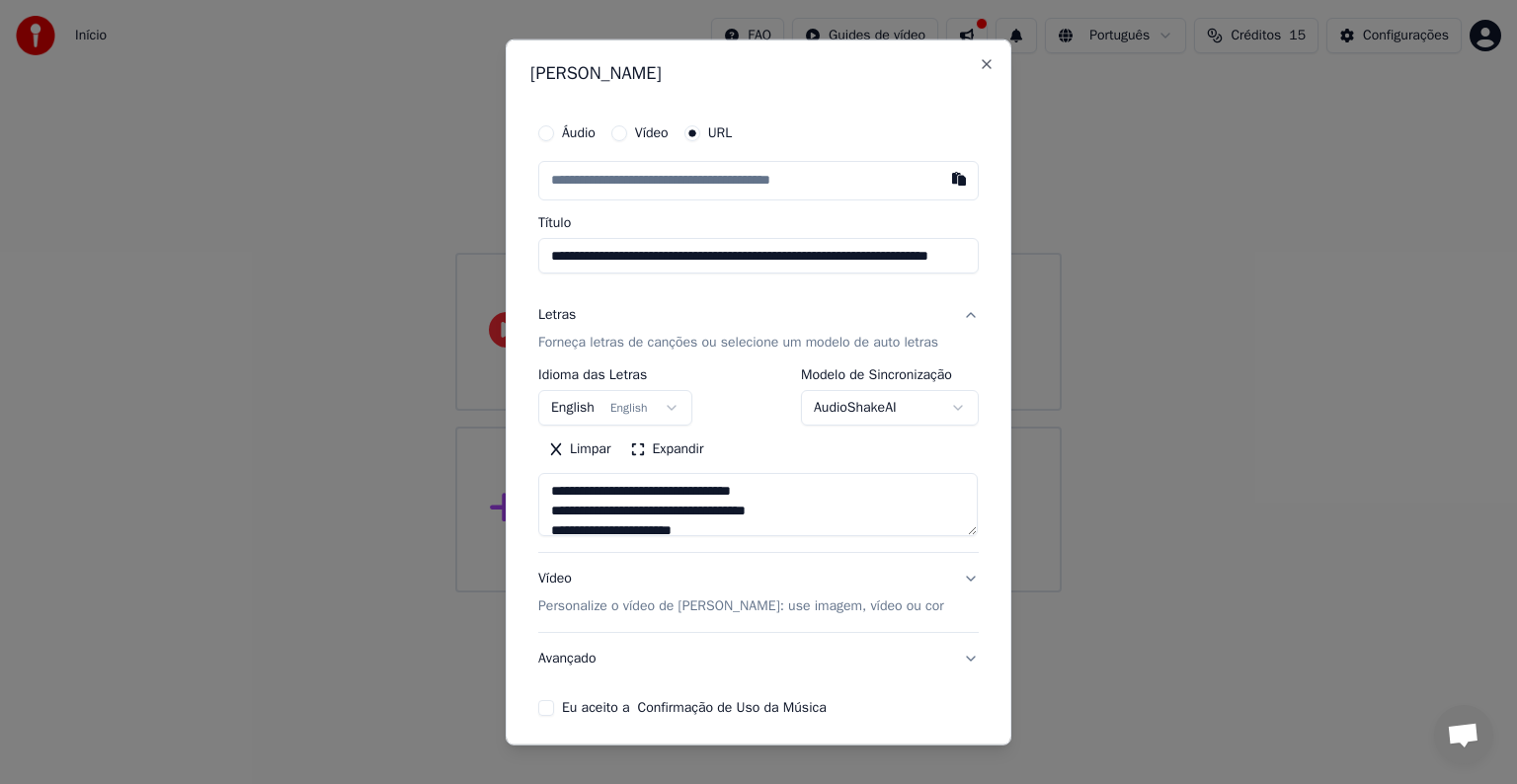 scroll, scrollTop: 0, scrollLeft: 107, axis: horizontal 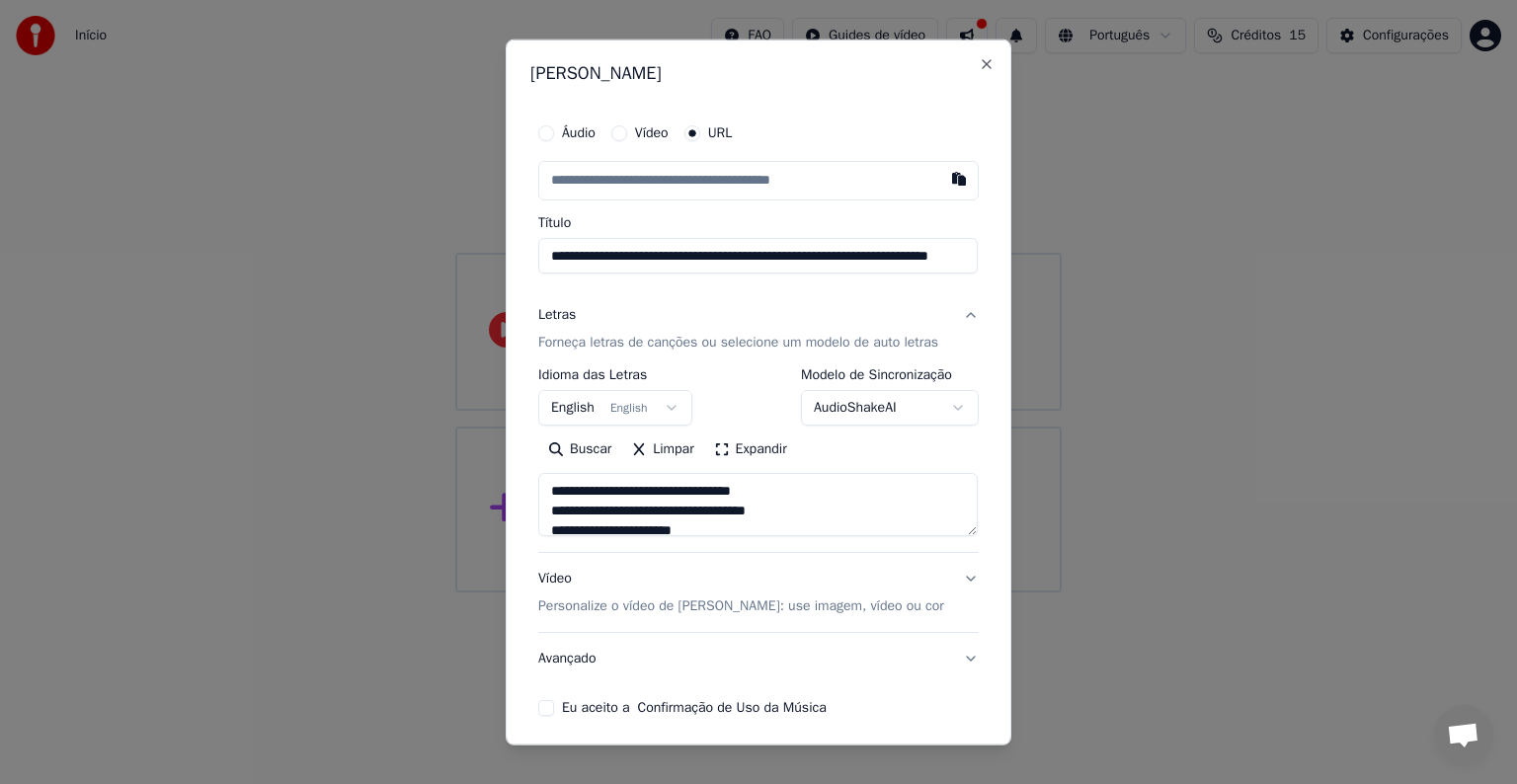 type on "**********" 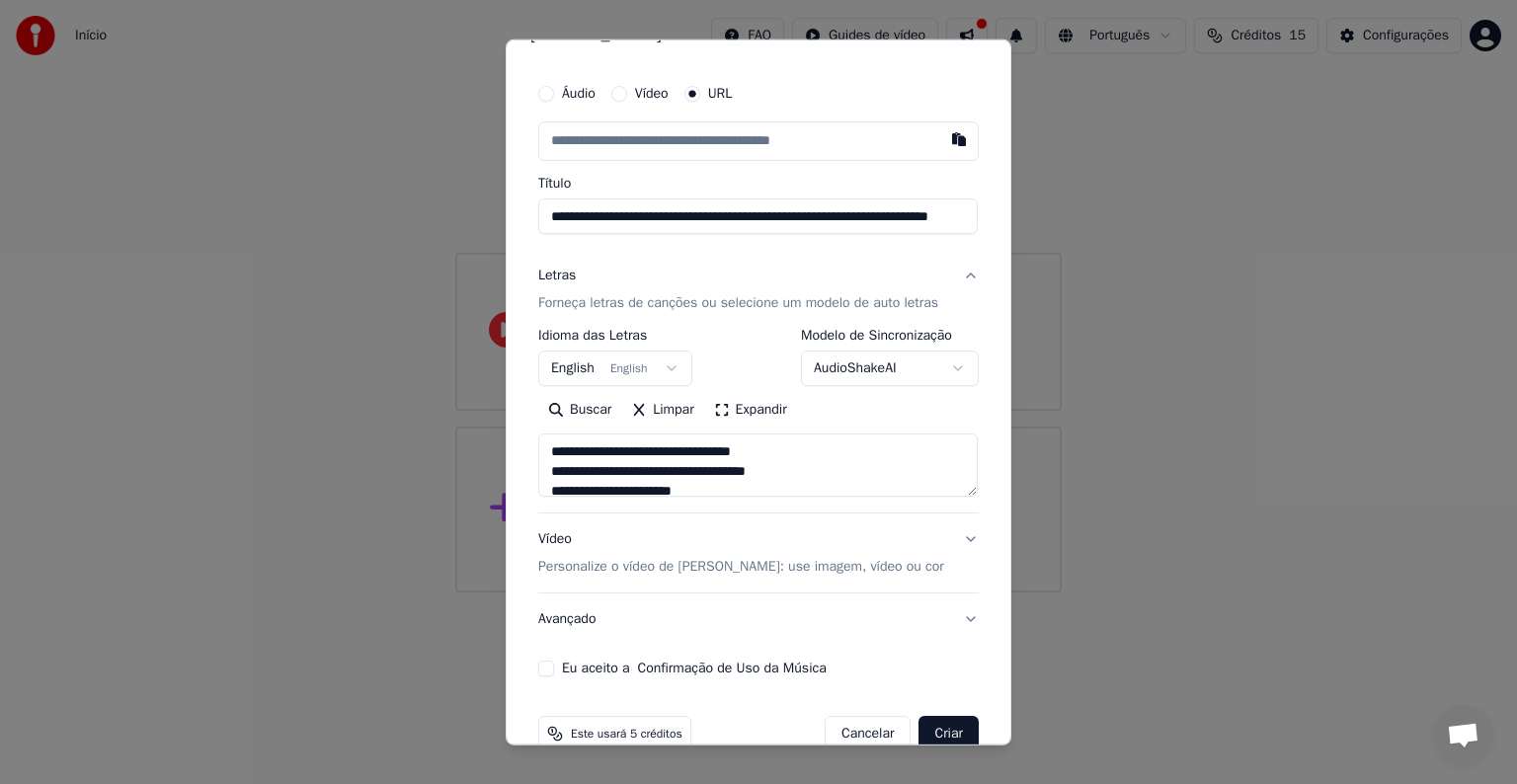 scroll, scrollTop: 77, scrollLeft: 0, axis: vertical 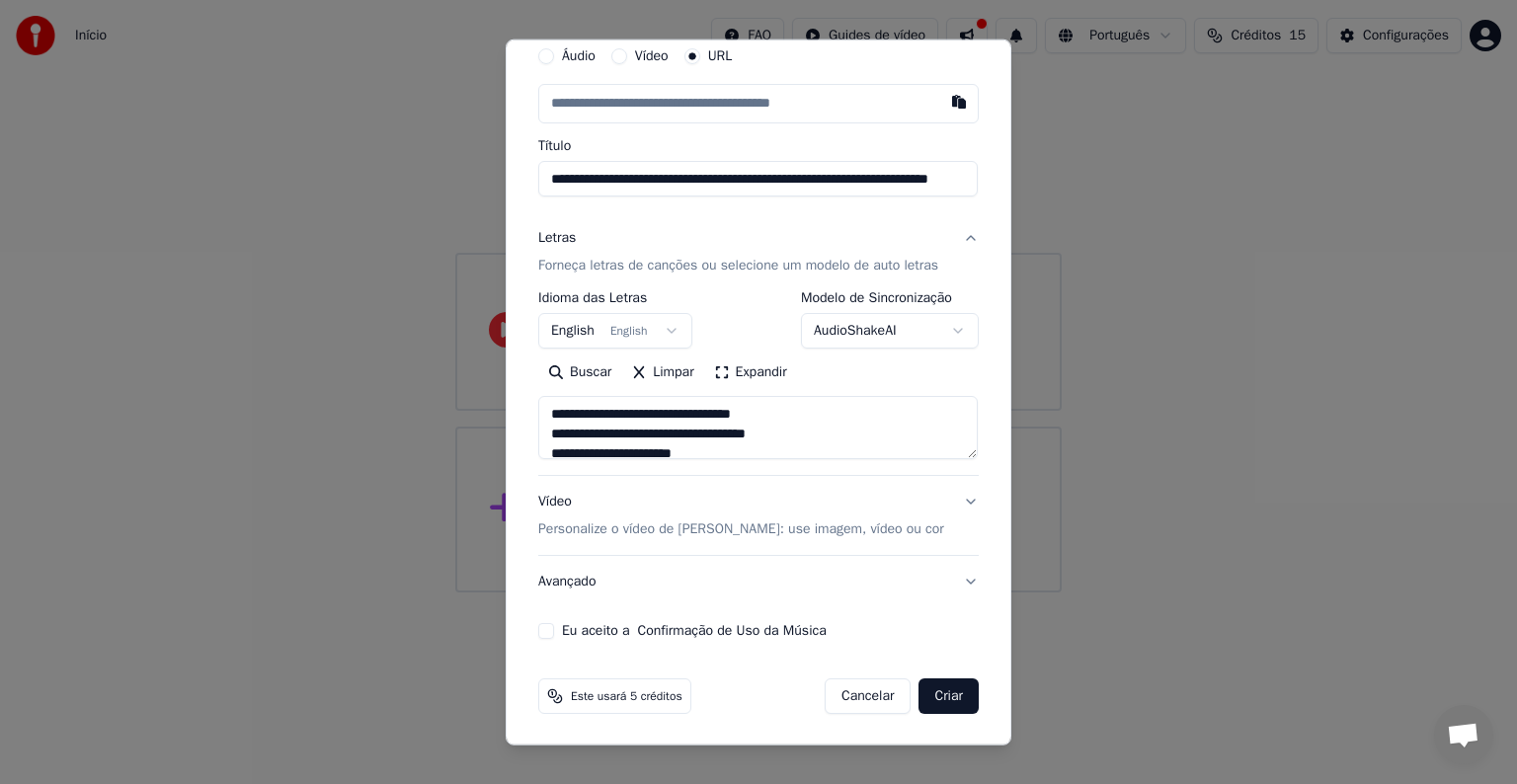click on "Personalize o vídeo de [PERSON_NAME]: use imagem, vídeo ou cor" at bounding box center (741, 529) 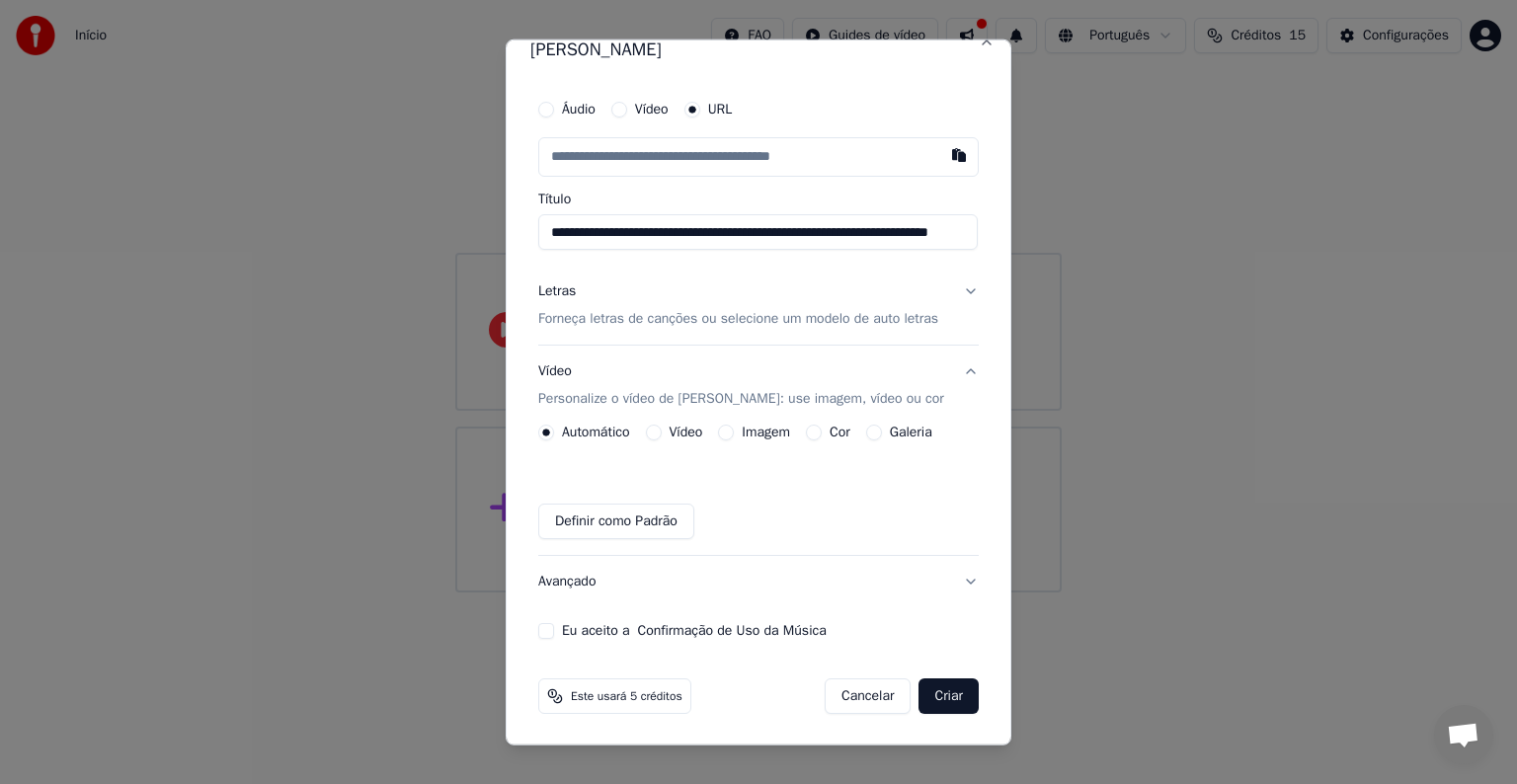 scroll, scrollTop: 24, scrollLeft: 0, axis: vertical 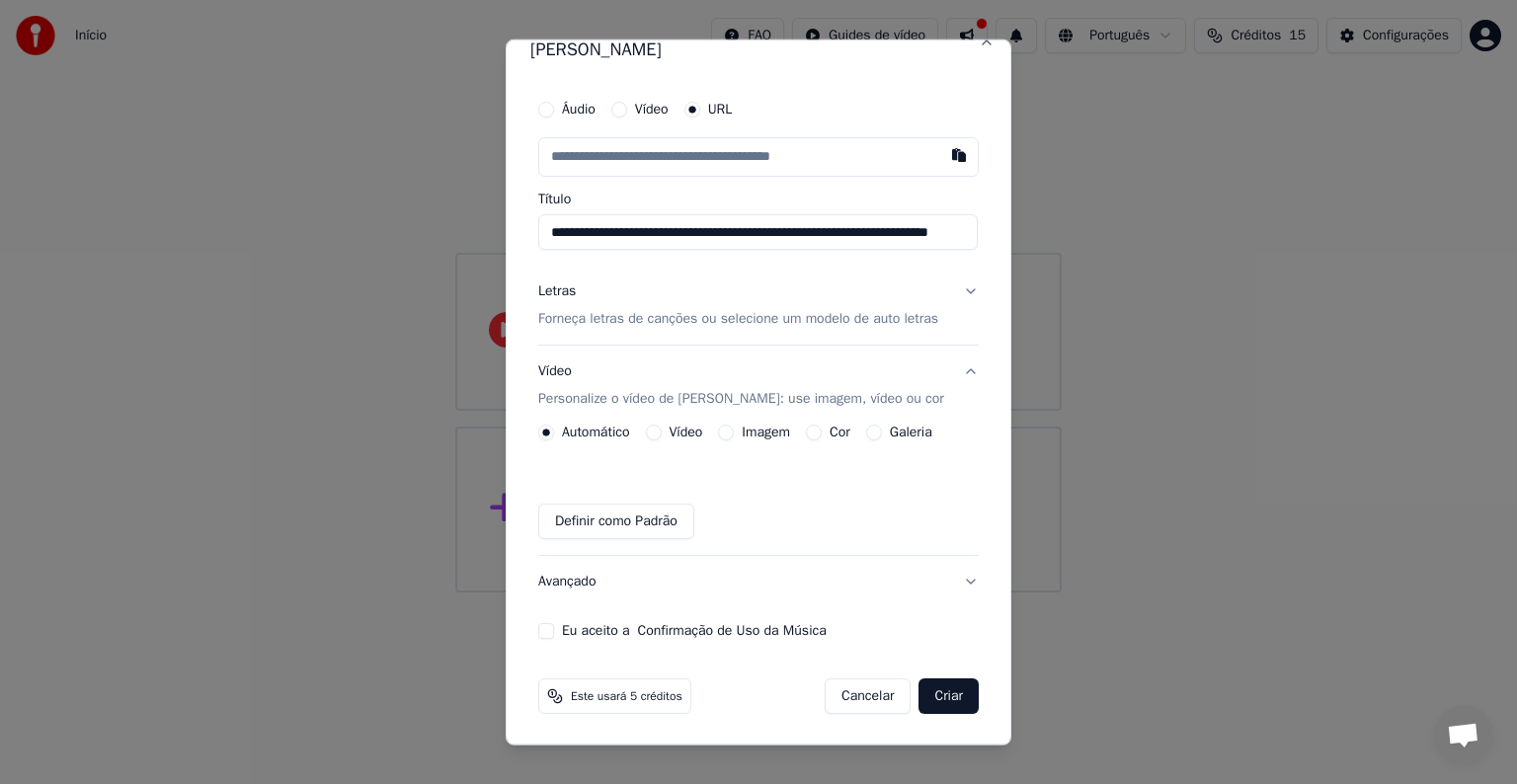 click on "Vídeo" at bounding box center [654, 432] 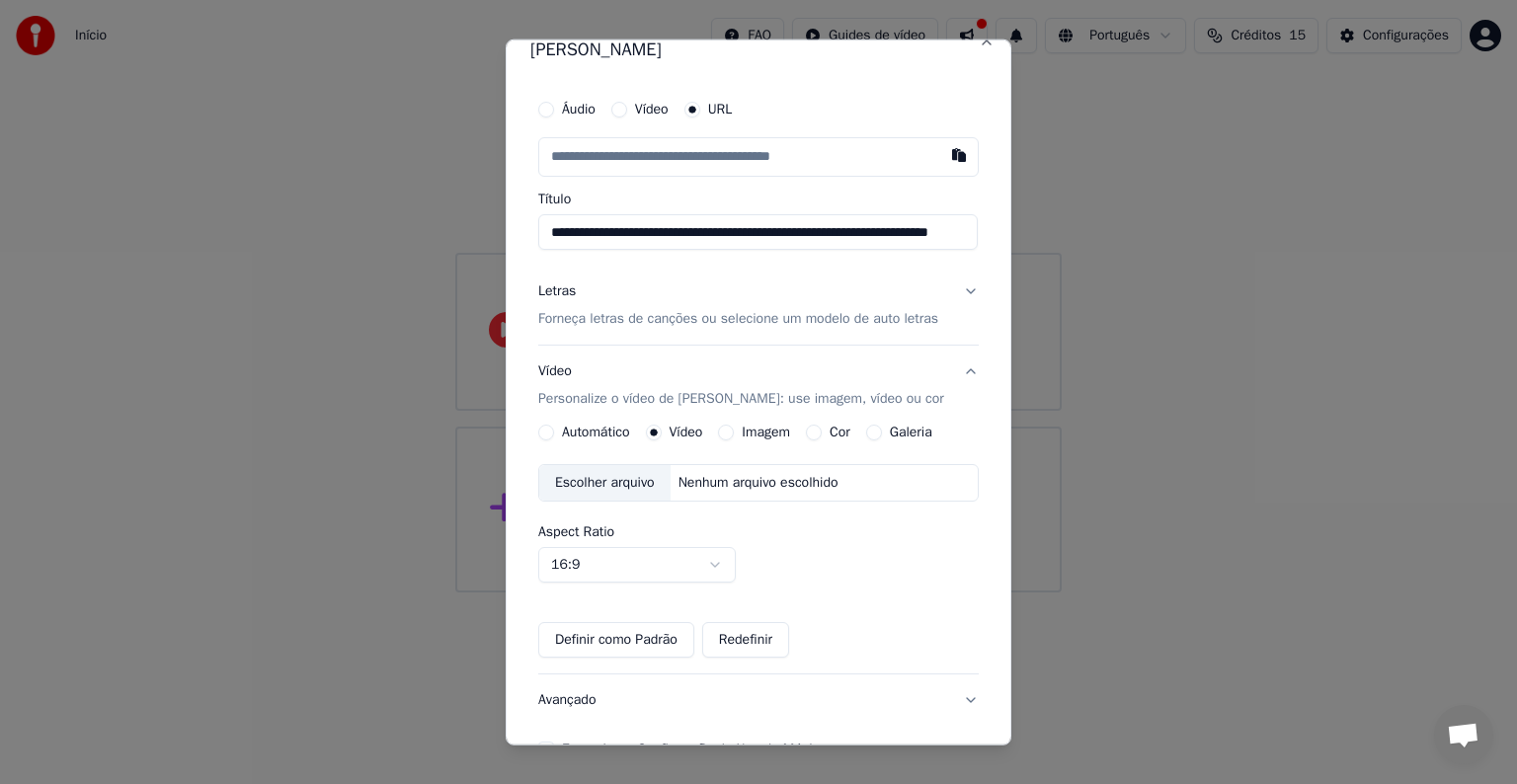 click on "Automático" at bounding box center (546, 432) 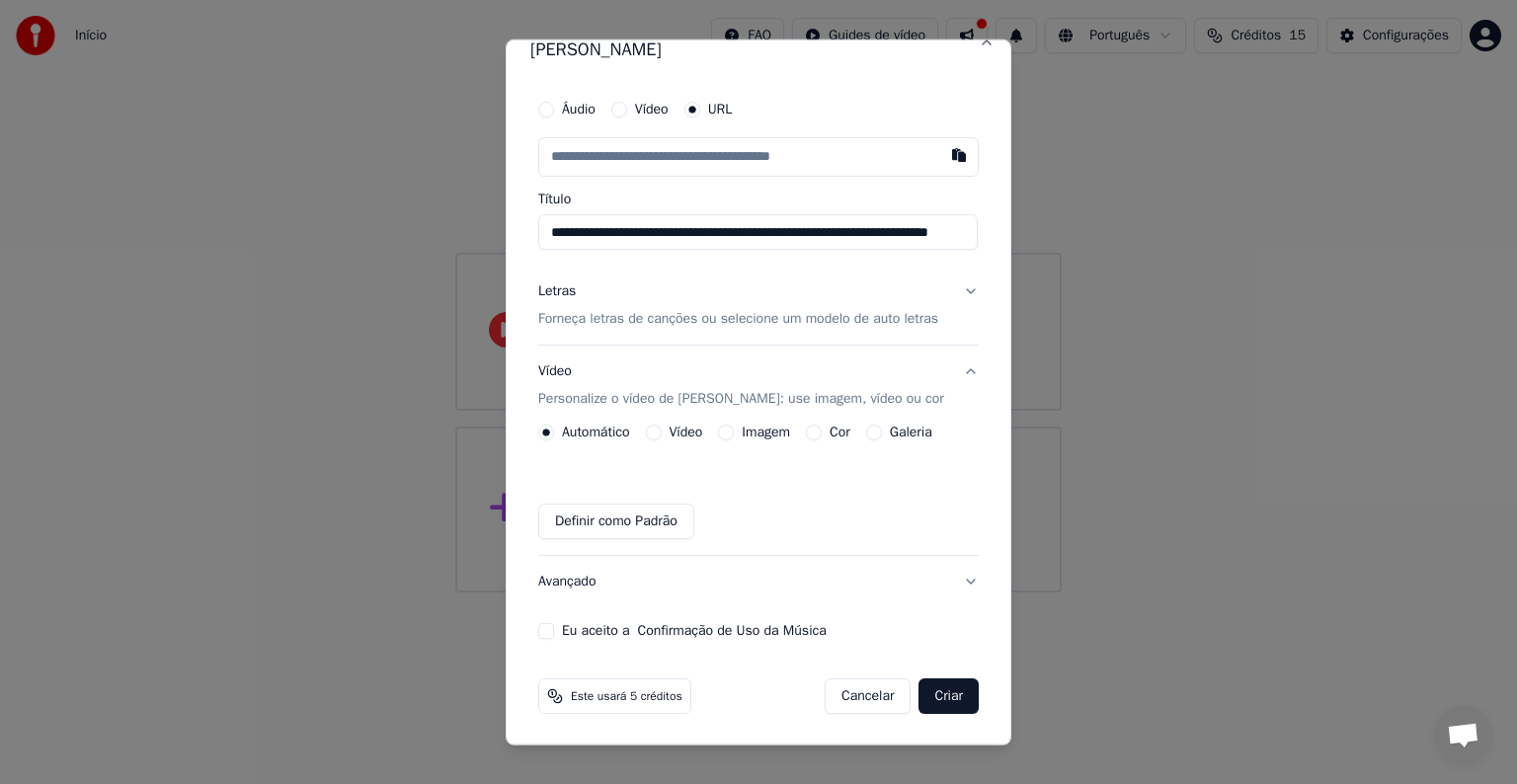 click on "Eu aceito a   Confirmação de Uso da Música" at bounding box center (546, 631) 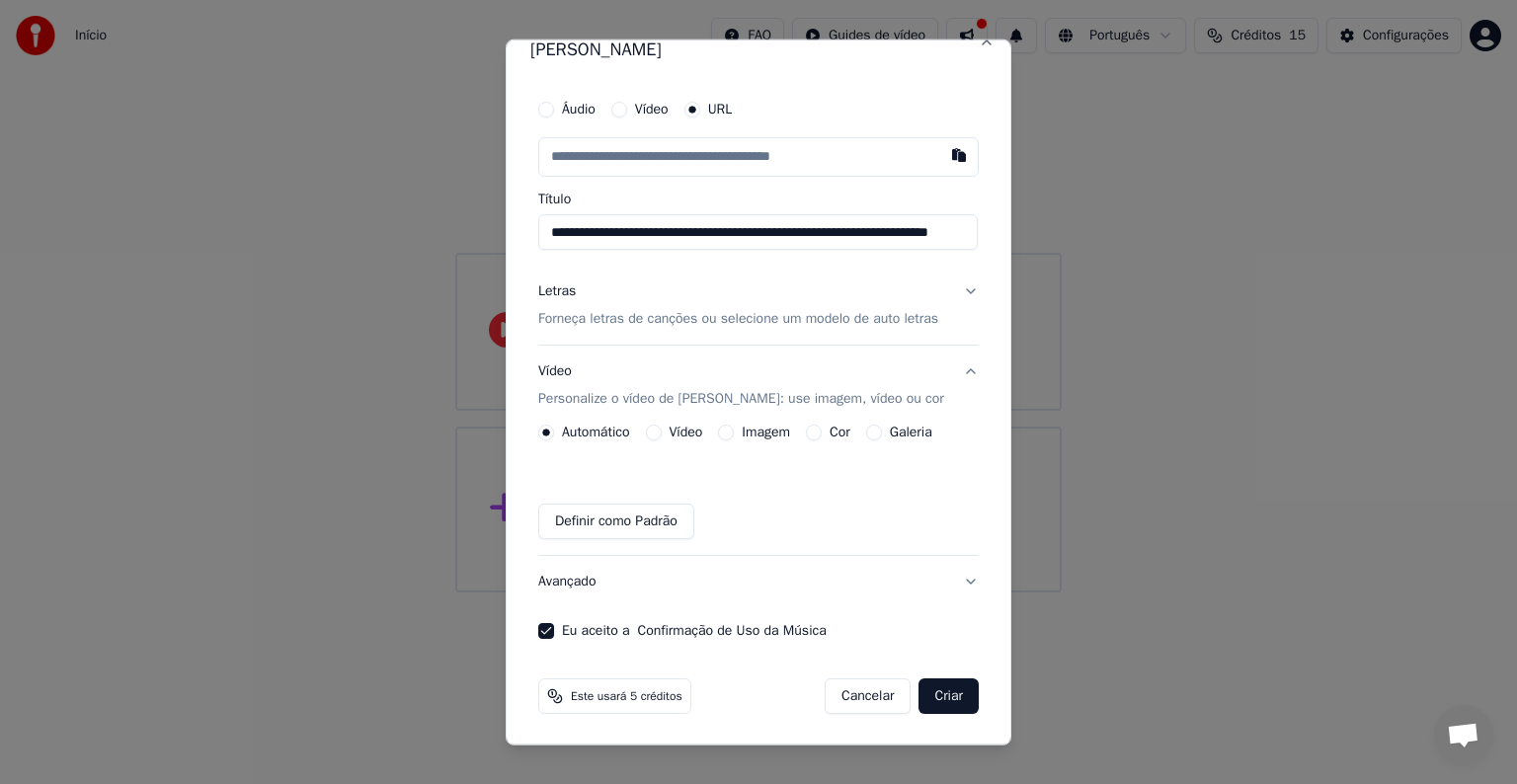 click on "Criar" at bounding box center (948, 696) 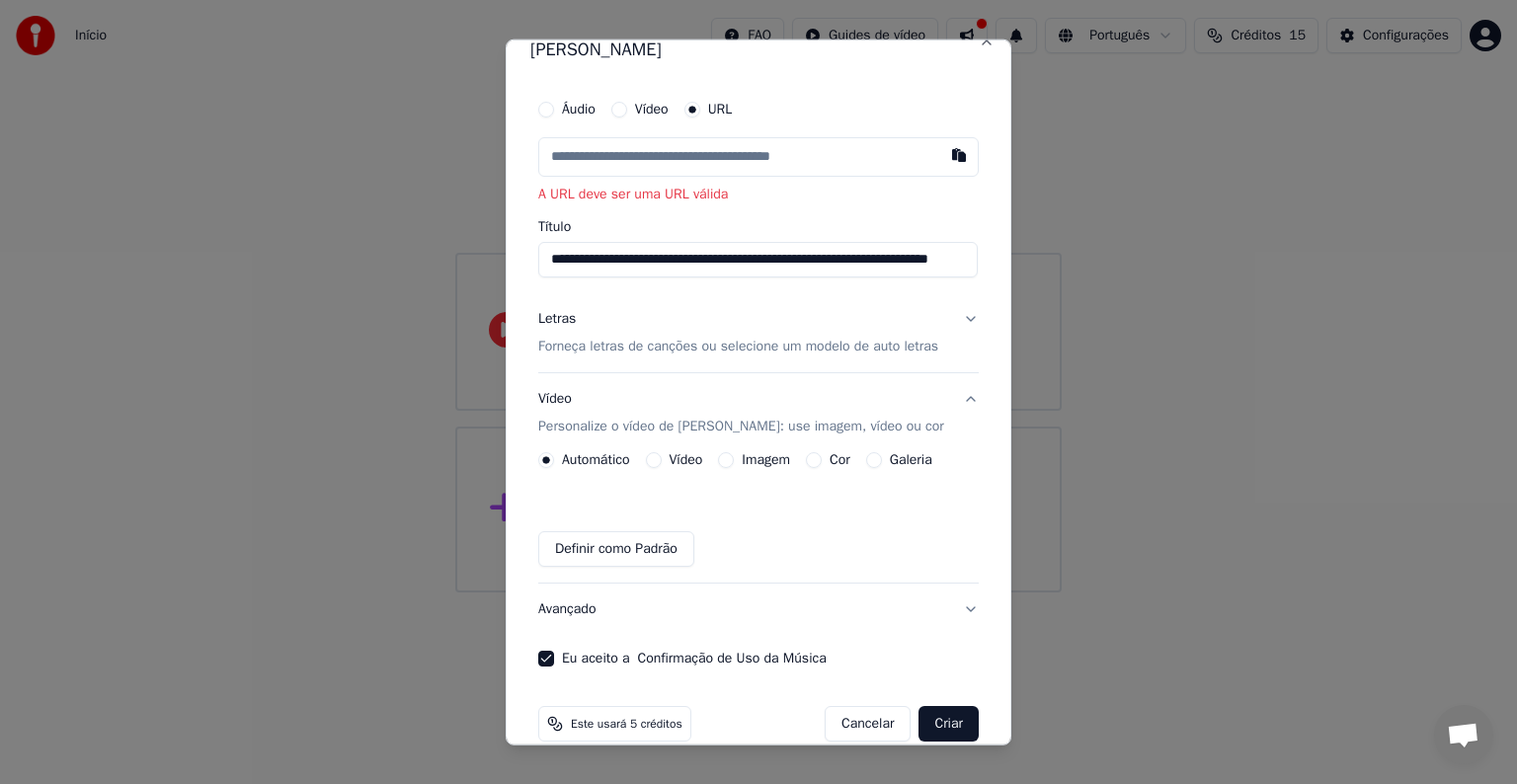 click at bounding box center (758, 157) 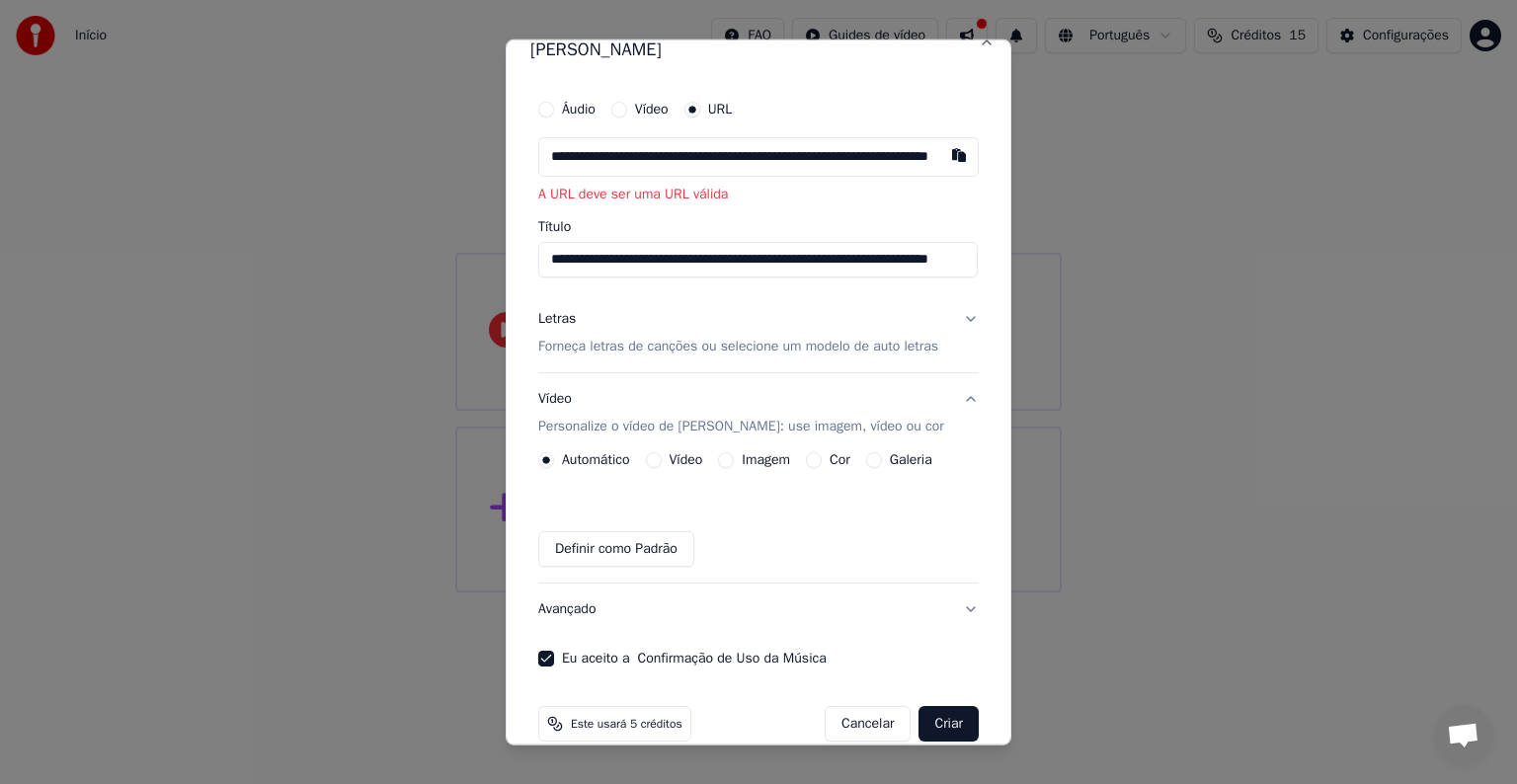 scroll, scrollTop: 0, scrollLeft: 107, axis: horizontal 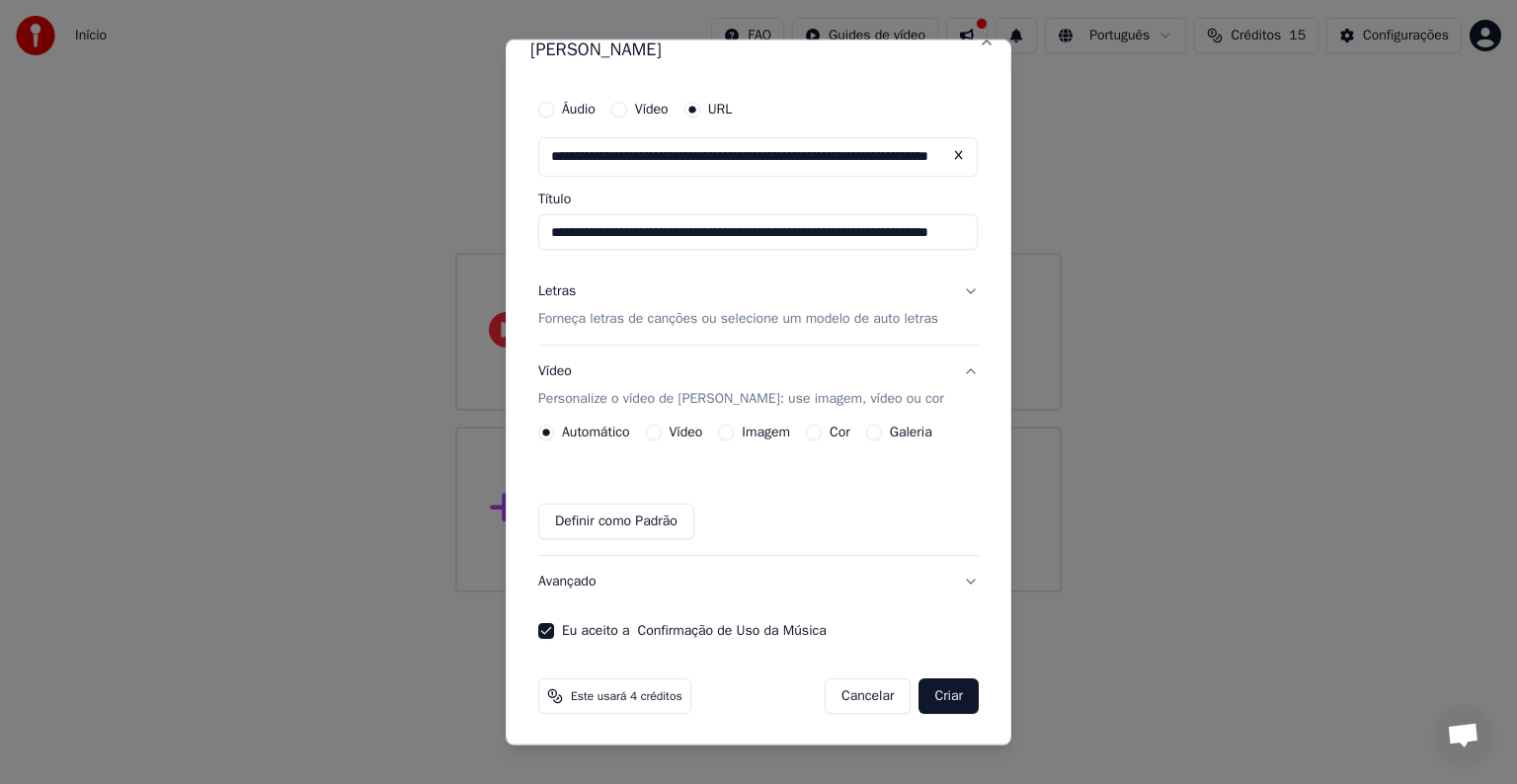type on "**********" 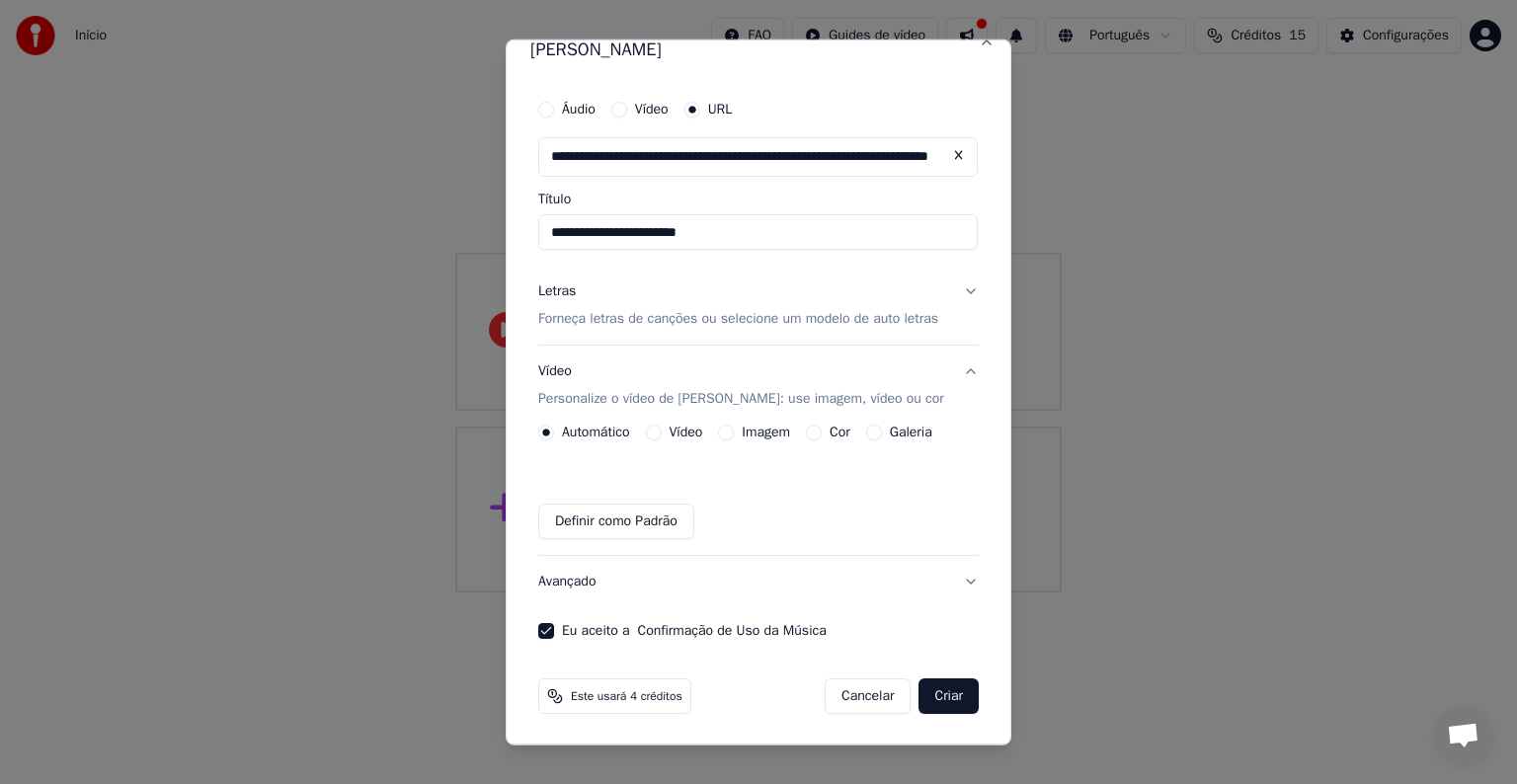 type on "**********" 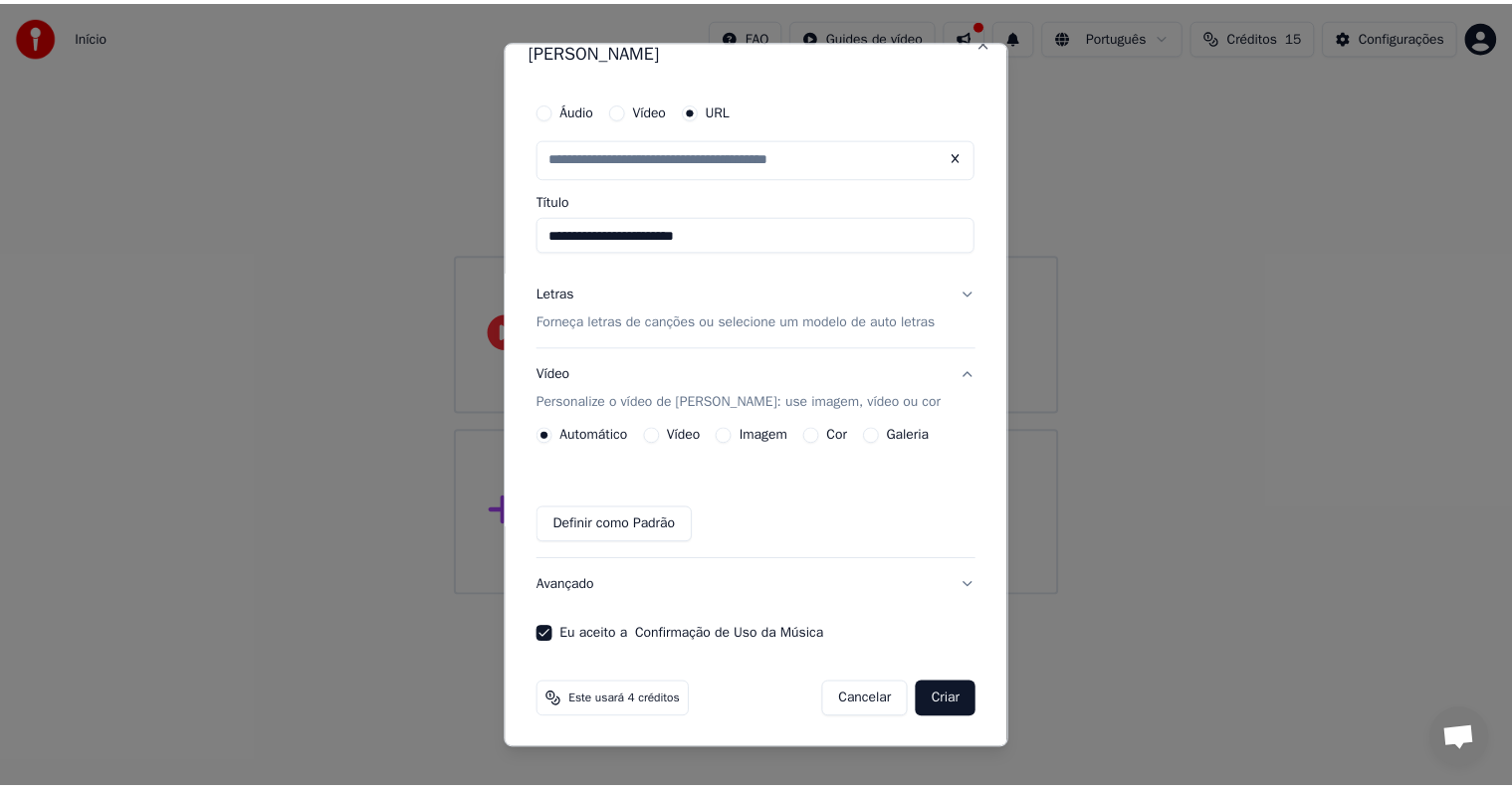 scroll, scrollTop: 0, scrollLeft: 0, axis: both 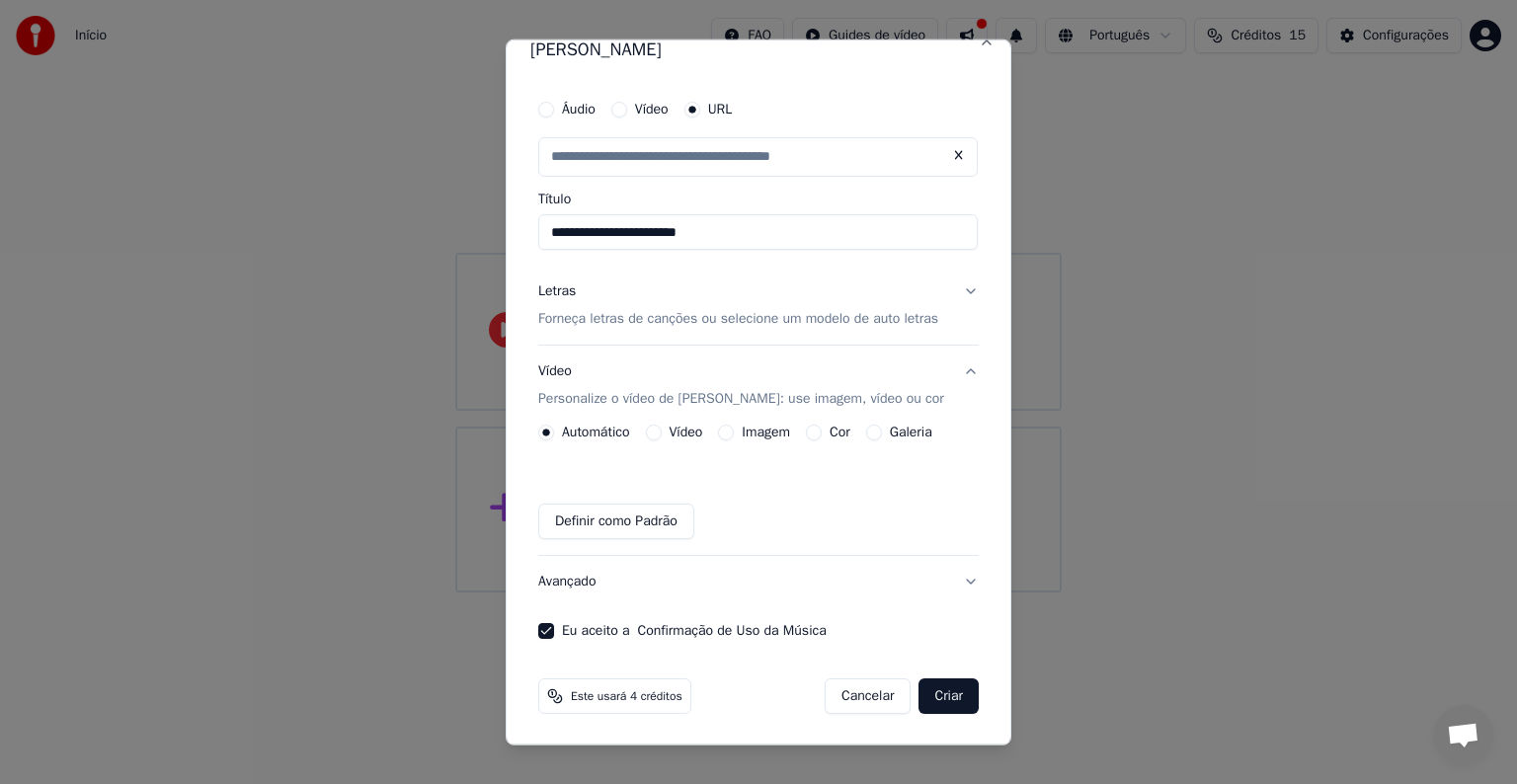 click on "Criar" at bounding box center (948, 696) 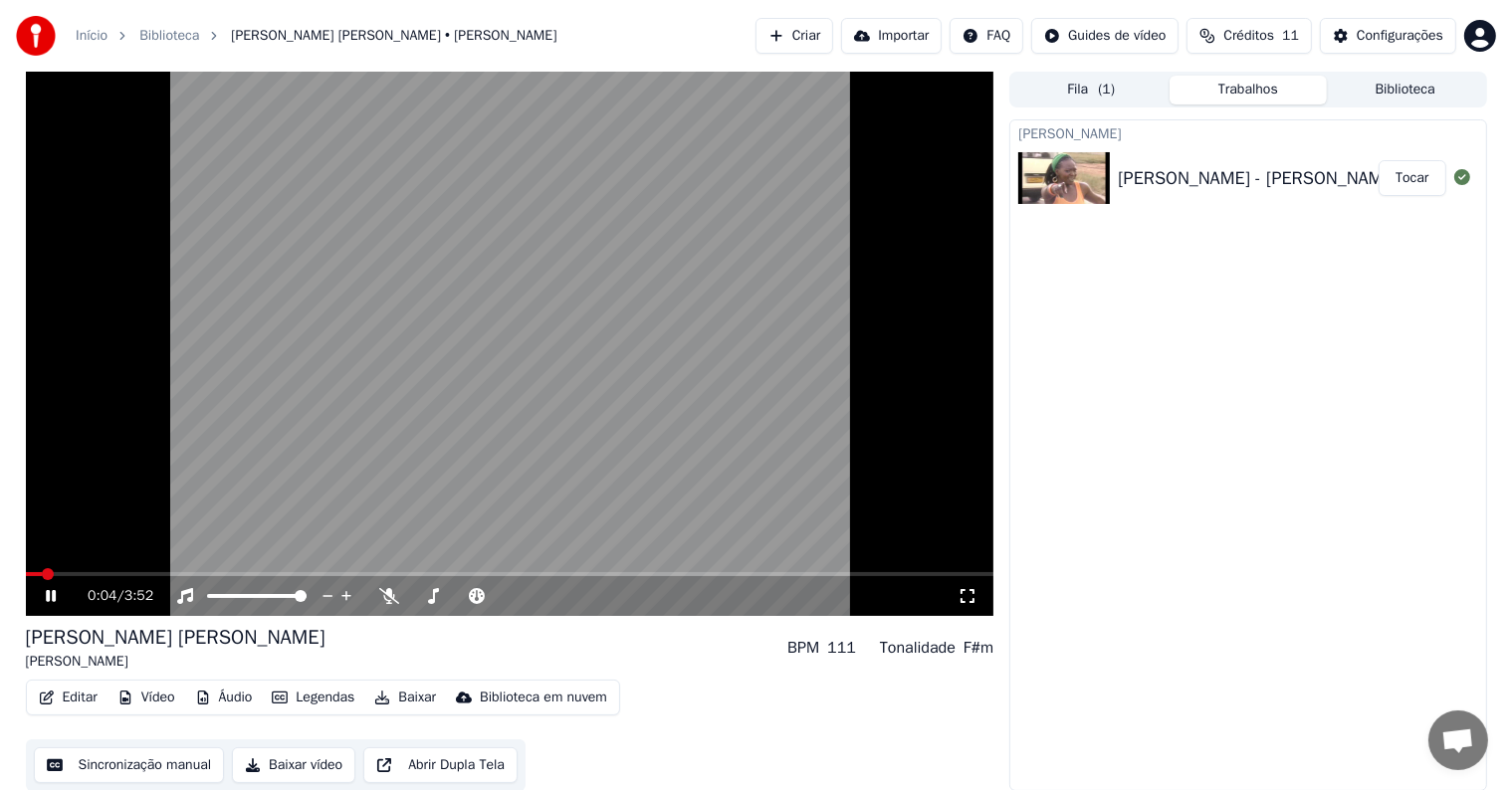 click at bounding box center [34, 574] 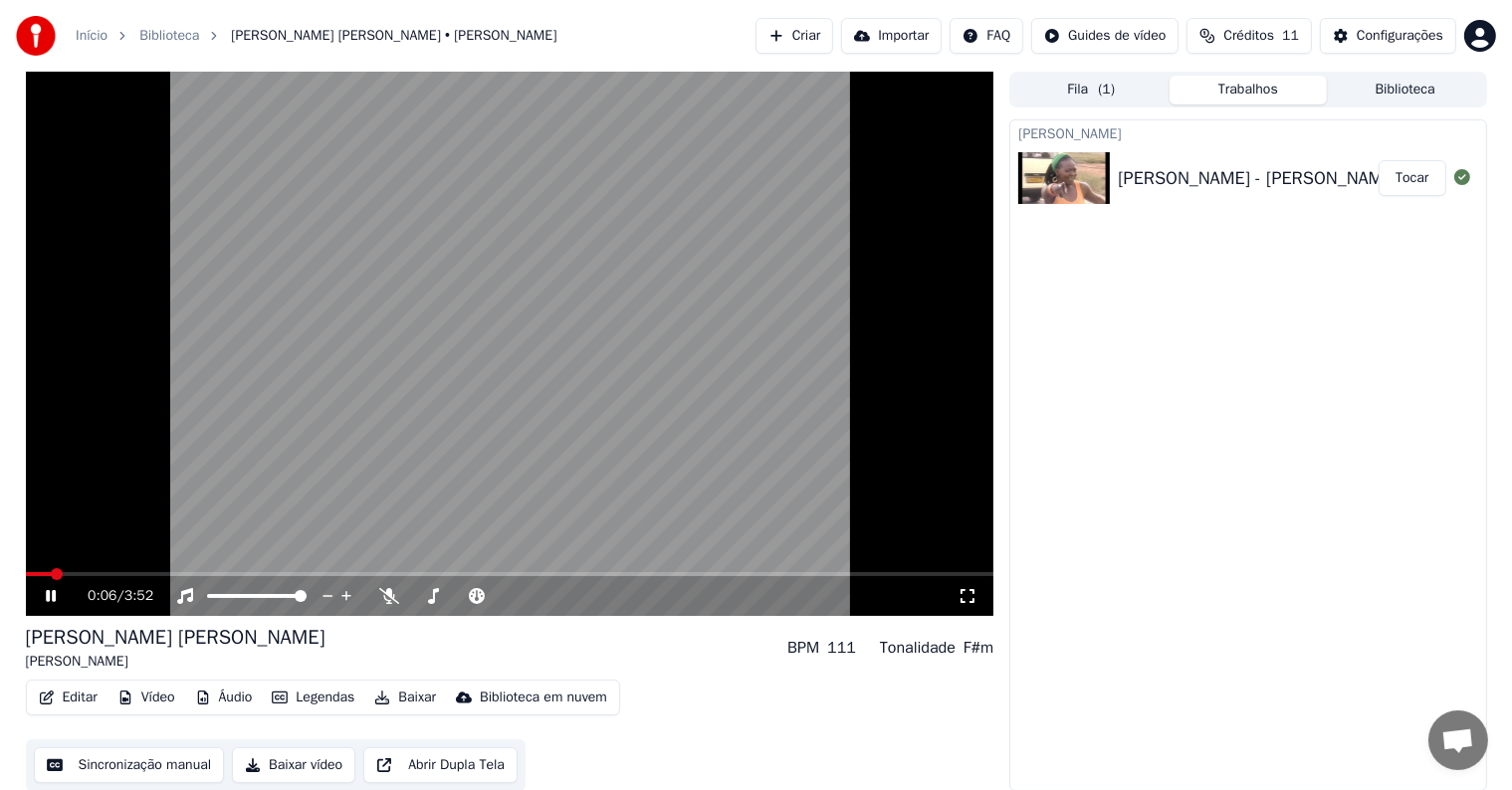 click 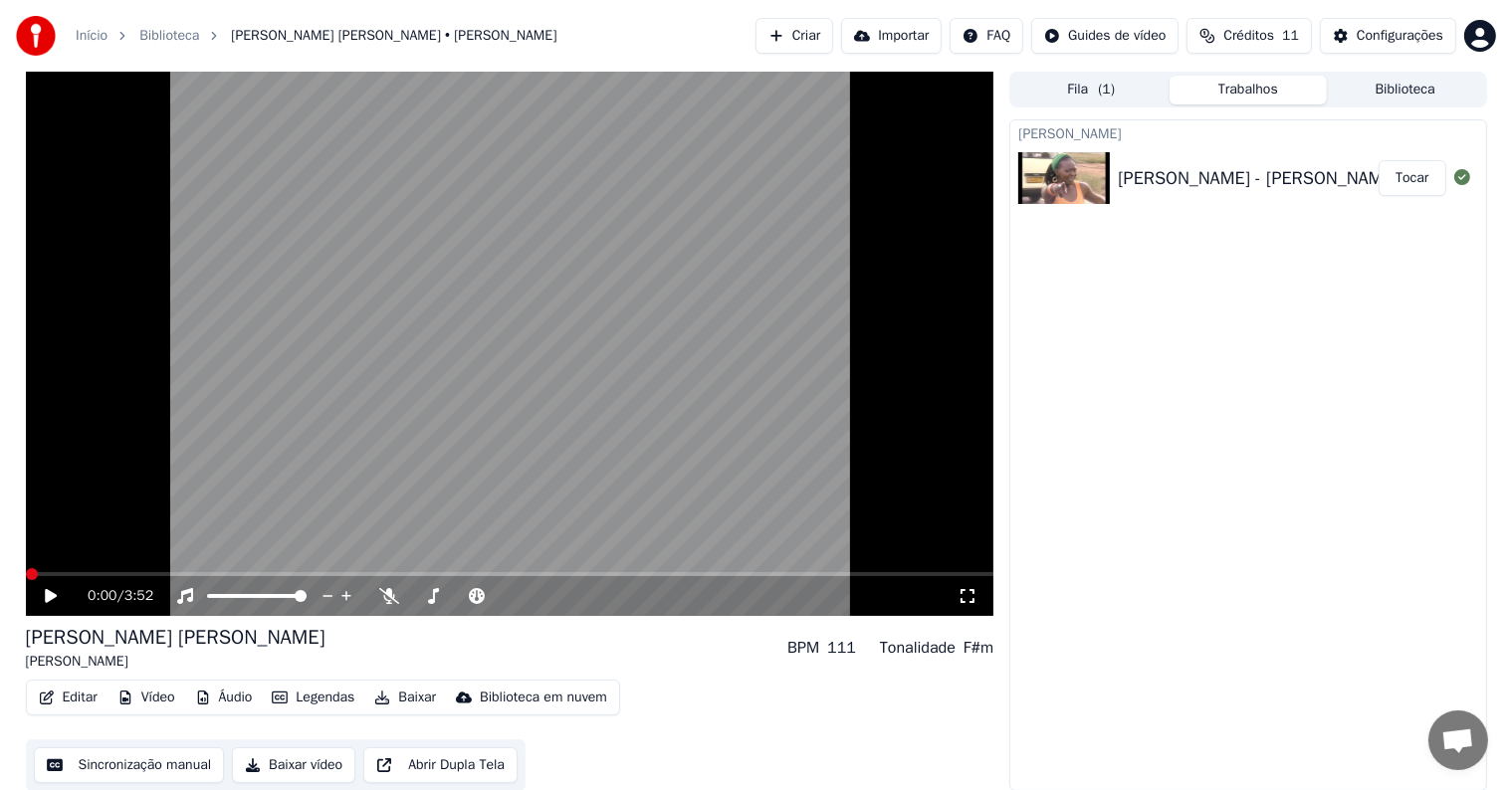 click at bounding box center (32, 574) 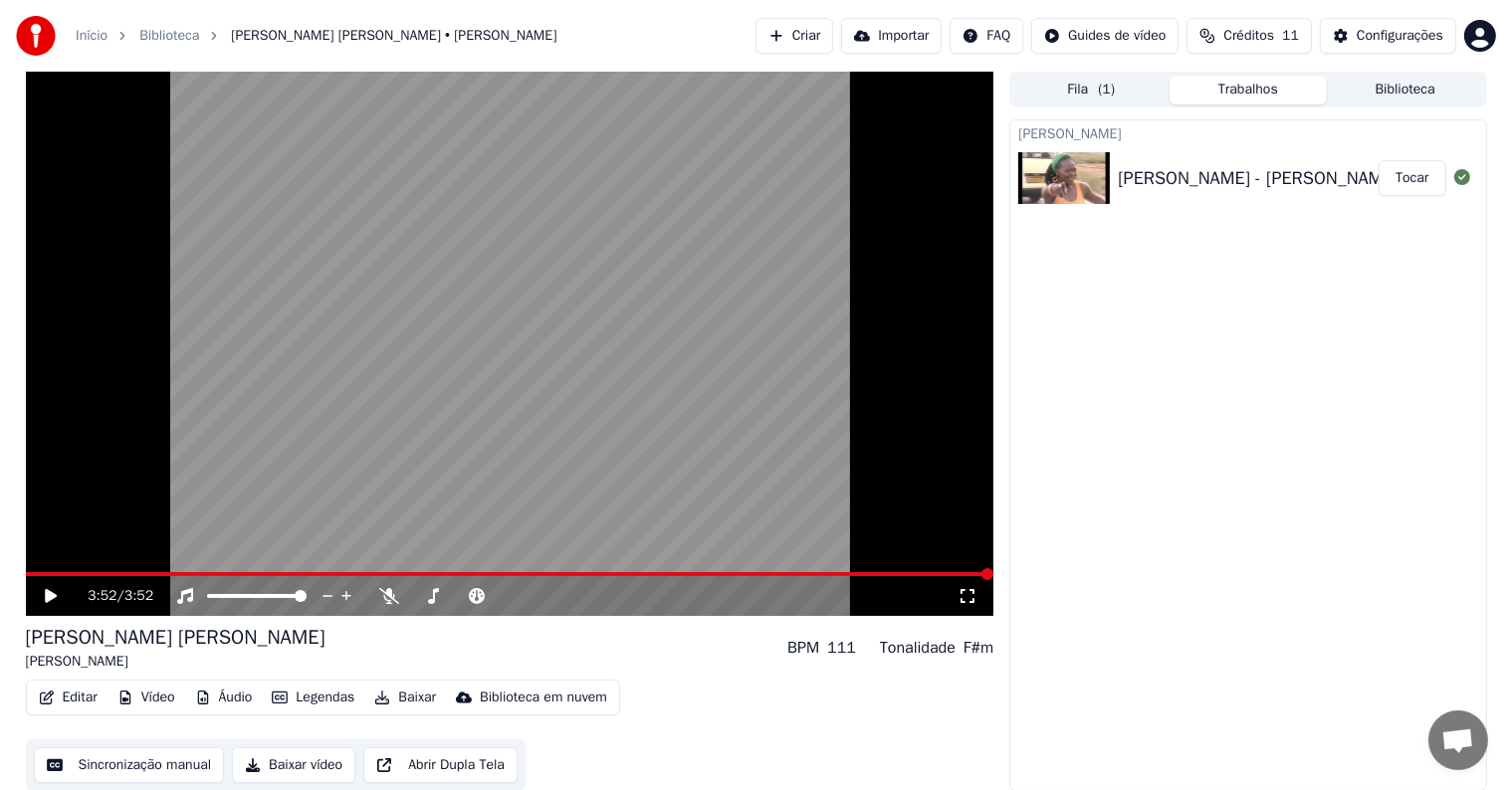 scroll, scrollTop: 1, scrollLeft: 0, axis: vertical 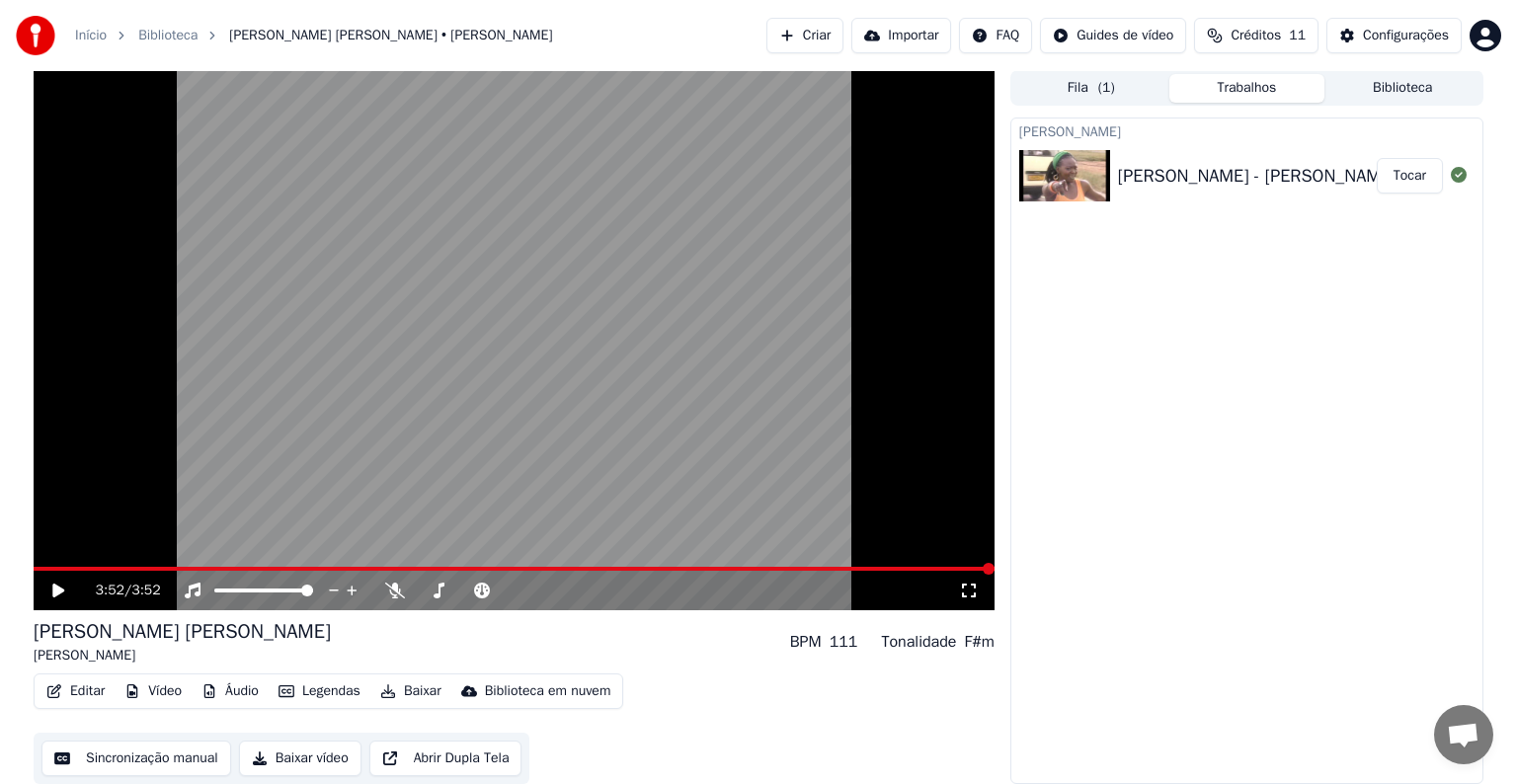 click on "Início Biblioteca [PERSON_NAME] [PERSON_NAME] • [PERSON_NAME] FASSIE Criar Importar FAQ Guides de vídeo Créditos 11 Configurações 3:52  /  3:52 [PERSON_NAME] [PERSON_NAME] [PERSON_NAME] FASSIE BPM 111 Tonalidade F#m Editar Vídeo Áudio Legendas Baixar Biblioteca em nuvem Sincronização manual Baixar vídeo Abrir Dupla Tela Fila ( 1 ) Trabalhos Biblioteca [PERSON_NAME] [PERSON_NAME] - [PERSON_NAME] [PERSON_NAME]" at bounding box center (758, 391) 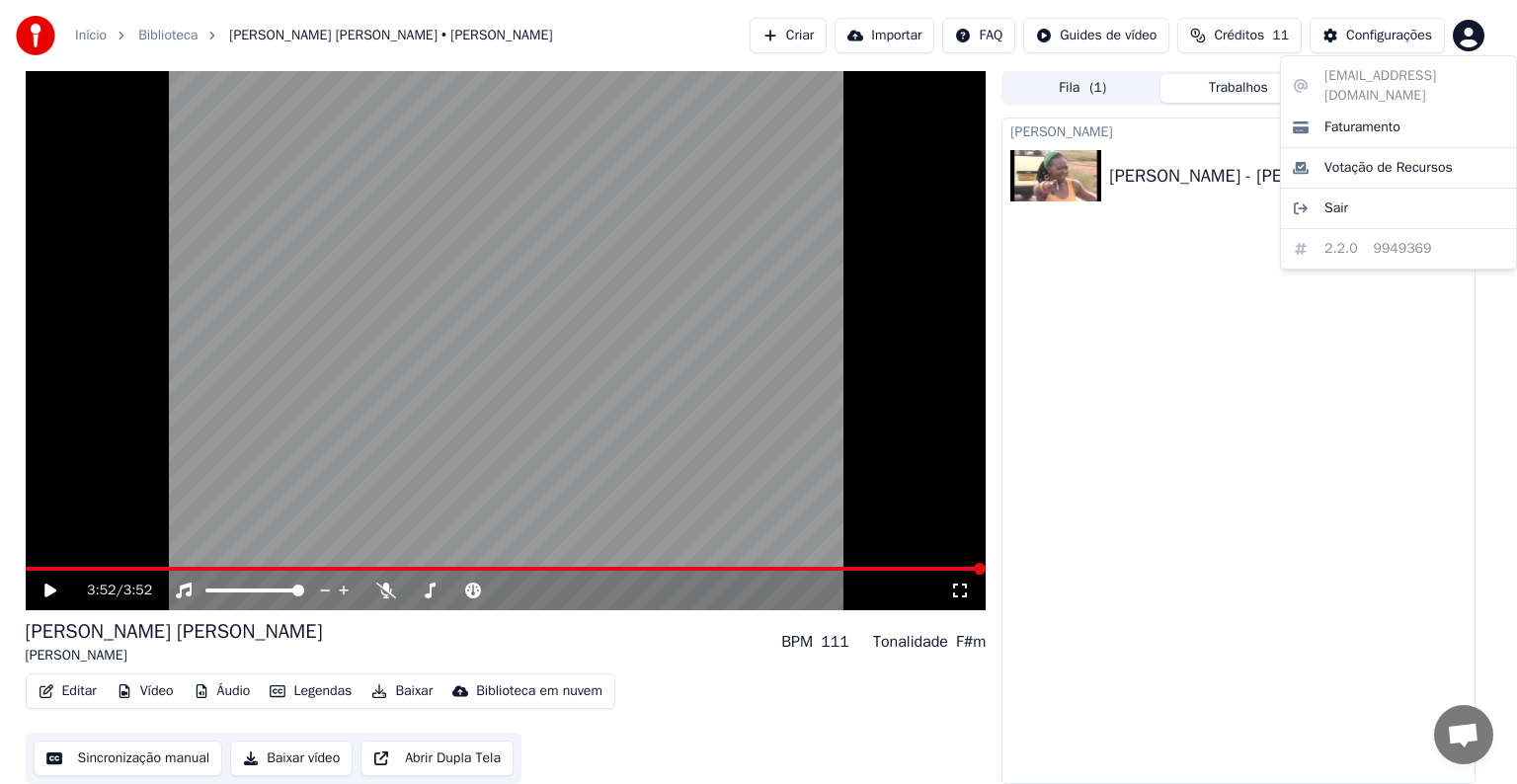 click on "Início Biblioteca [PERSON_NAME] [PERSON_NAME] • [PERSON_NAME] Importar FAQ Guides de vídeo Créditos 11 Configurações 3:52  /  3:52 [PERSON_NAME] [PERSON_NAME] [PERSON_NAME] FASSIE BPM 111 Tonalidade F#m Editar Vídeo Áudio Legendas Baixar Biblioteca em nuvem Sincronização manual Baixar vídeo Abrir Dupla Tela Fila ( 1 ) Trabalhos Biblioteca [PERSON_NAME] [PERSON_NAME] - [PERSON_NAME] [PERSON_NAME] Tocar
[EMAIL_ADDRESS][DOMAIN_NAME] Faturamento Votação de Recursos Sair 2.2.0 9949369" at bounding box center (758, 391) 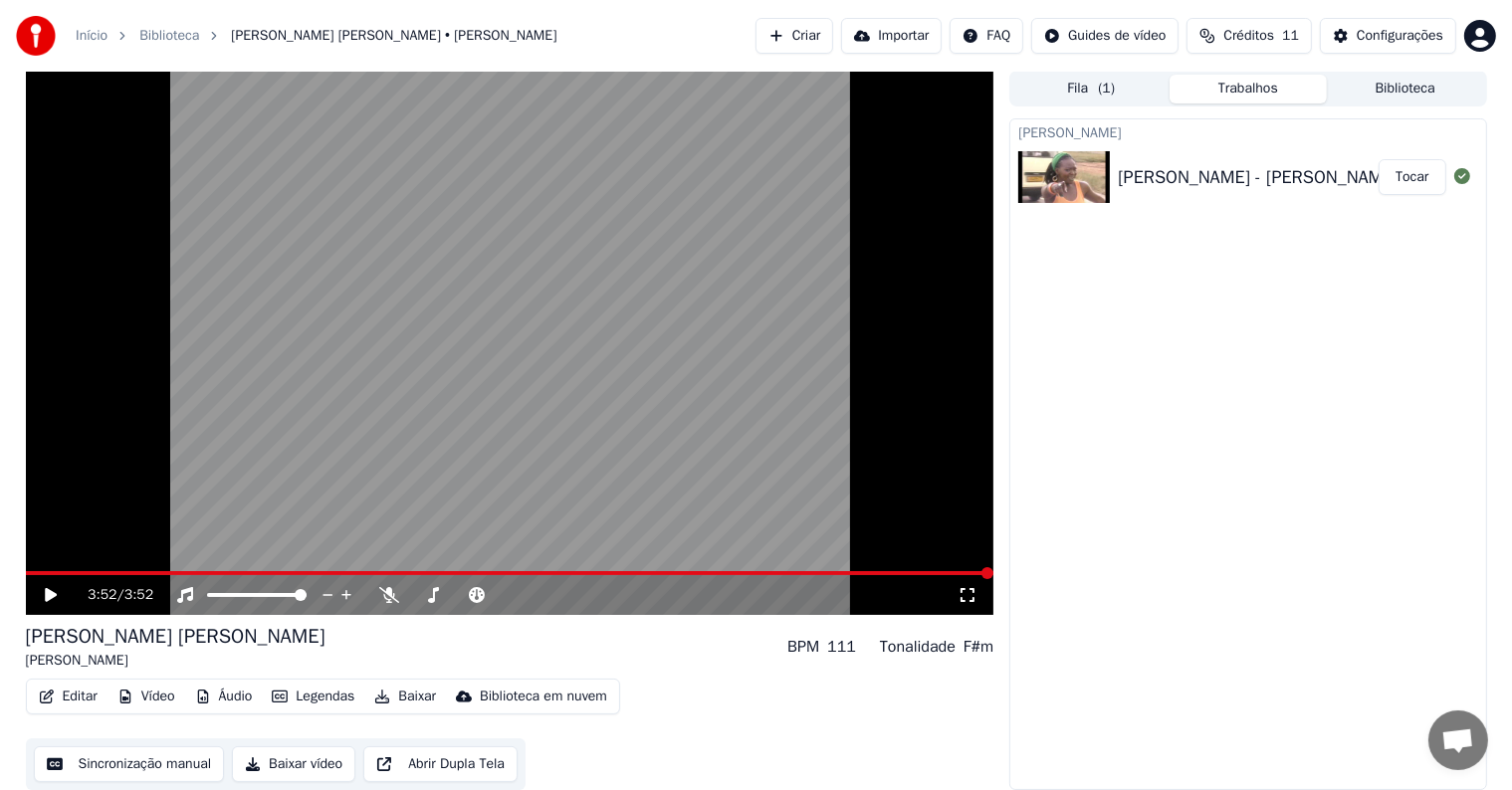 click on "Abrir Dupla Tela" at bounding box center [440, 764] 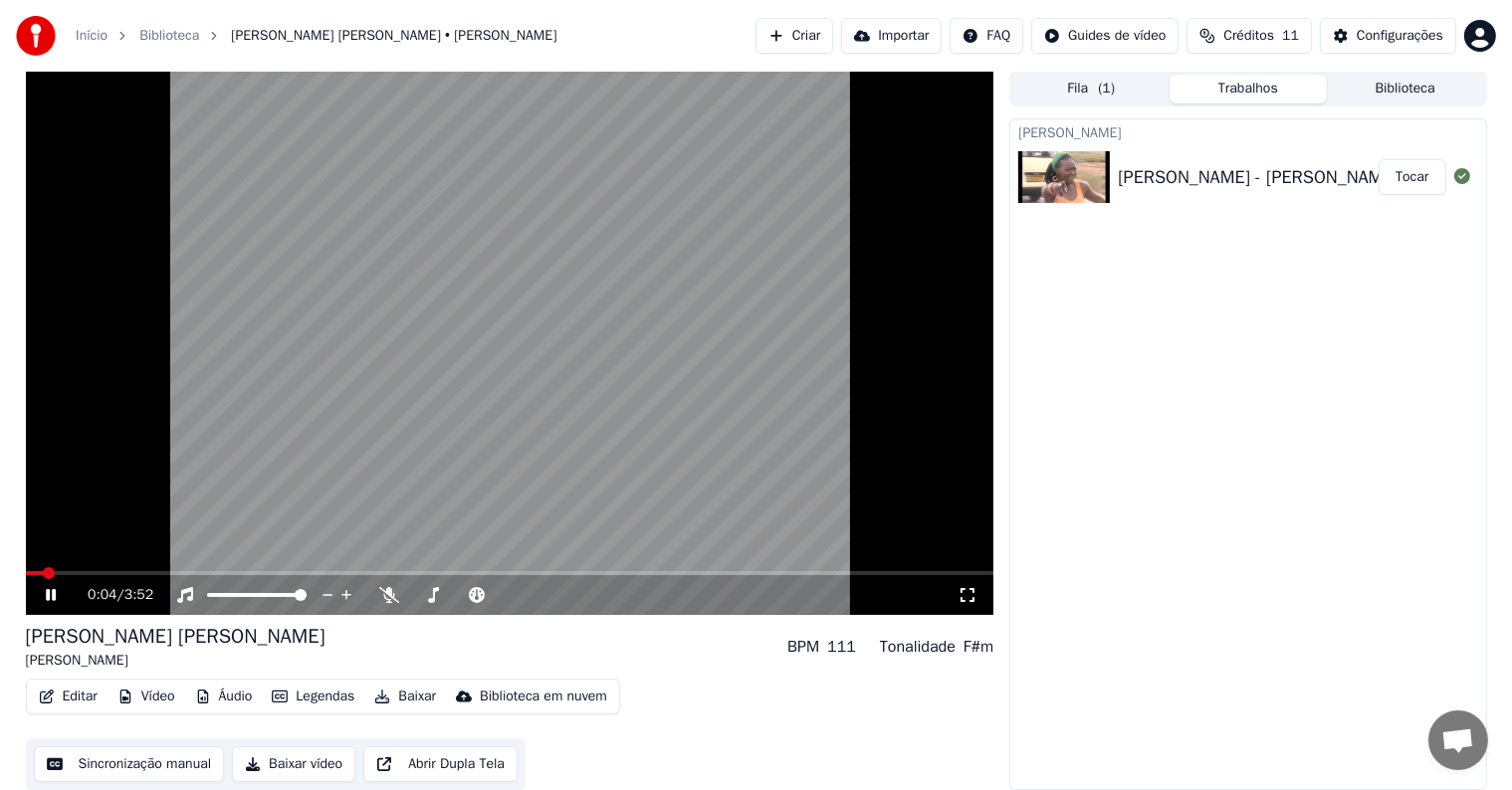 click 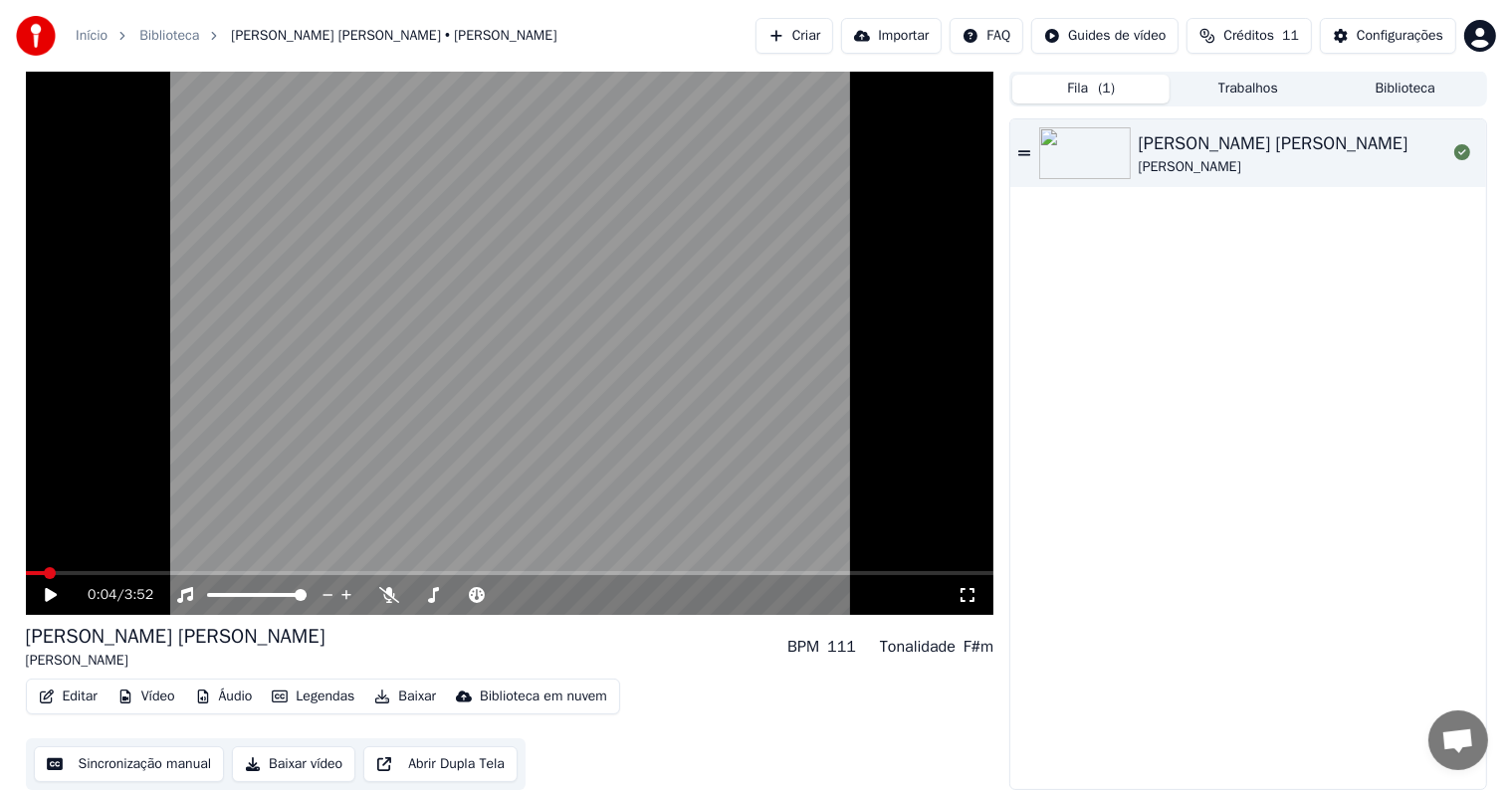 click on "( 1 )" at bounding box center [1106, 89] 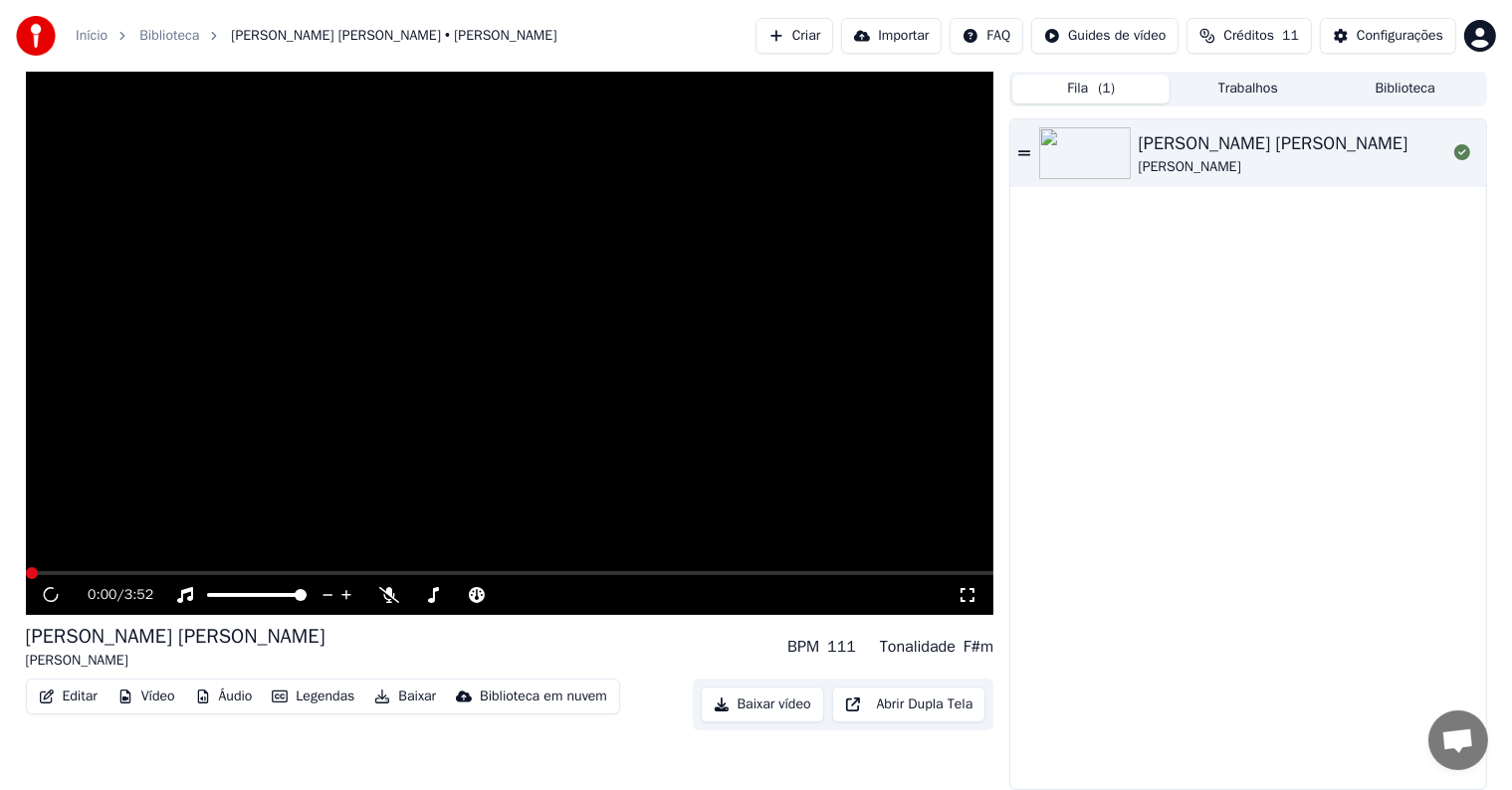 scroll, scrollTop: 1, scrollLeft: 0, axis: vertical 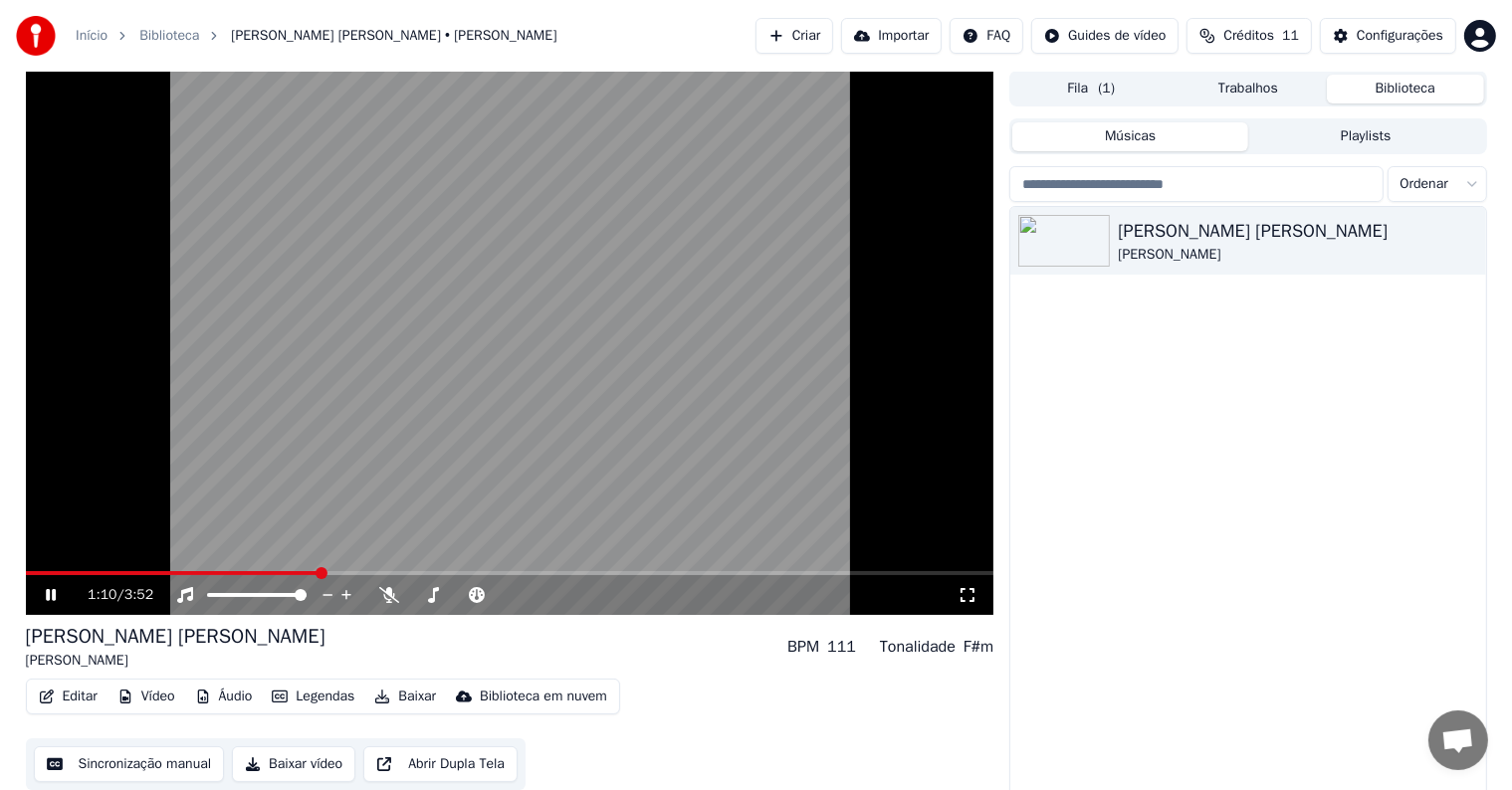 click on "Biblioteca" at bounding box center (1405, 89) 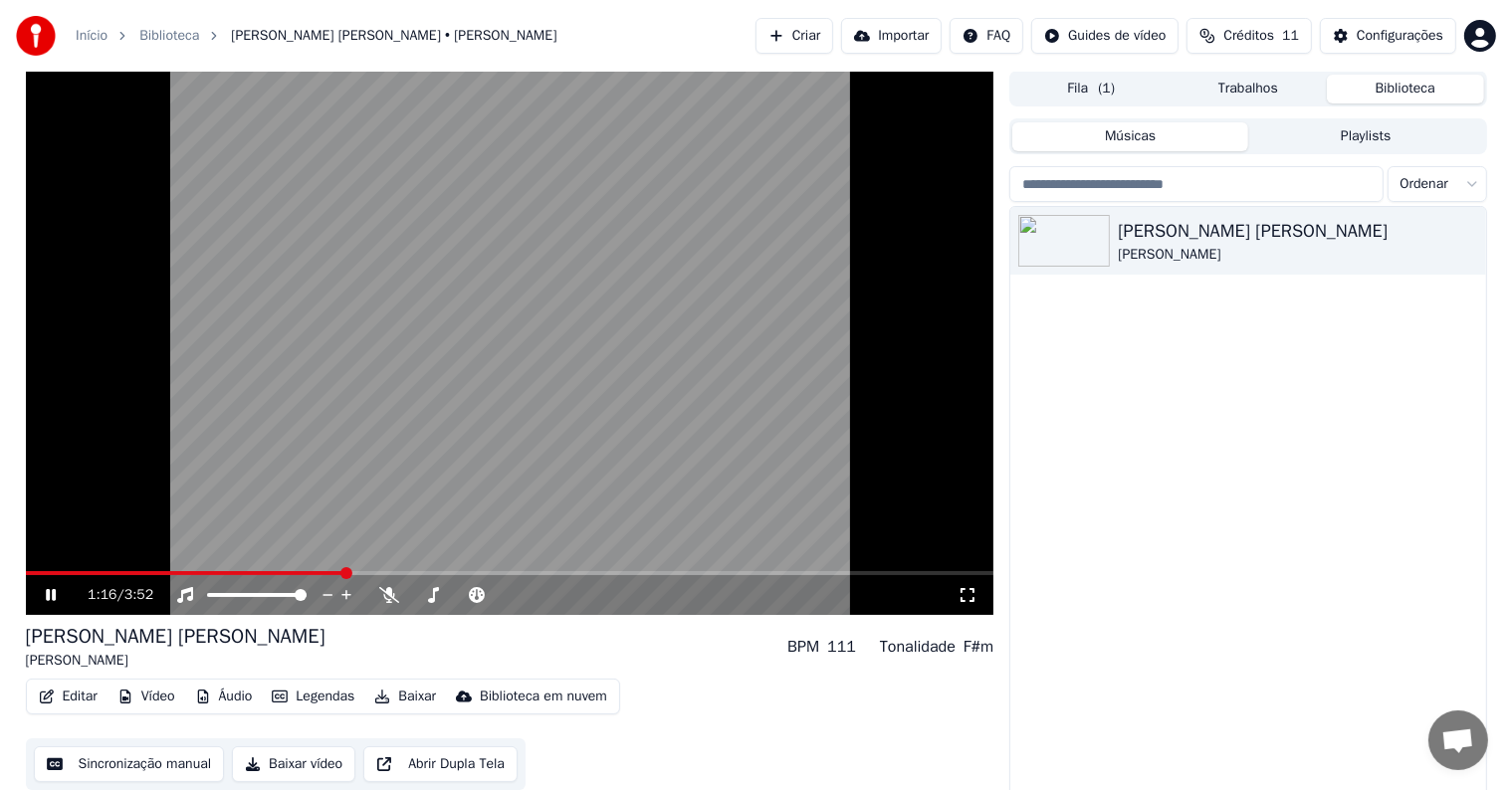 click on "Biblioteca" at bounding box center [180, 36] 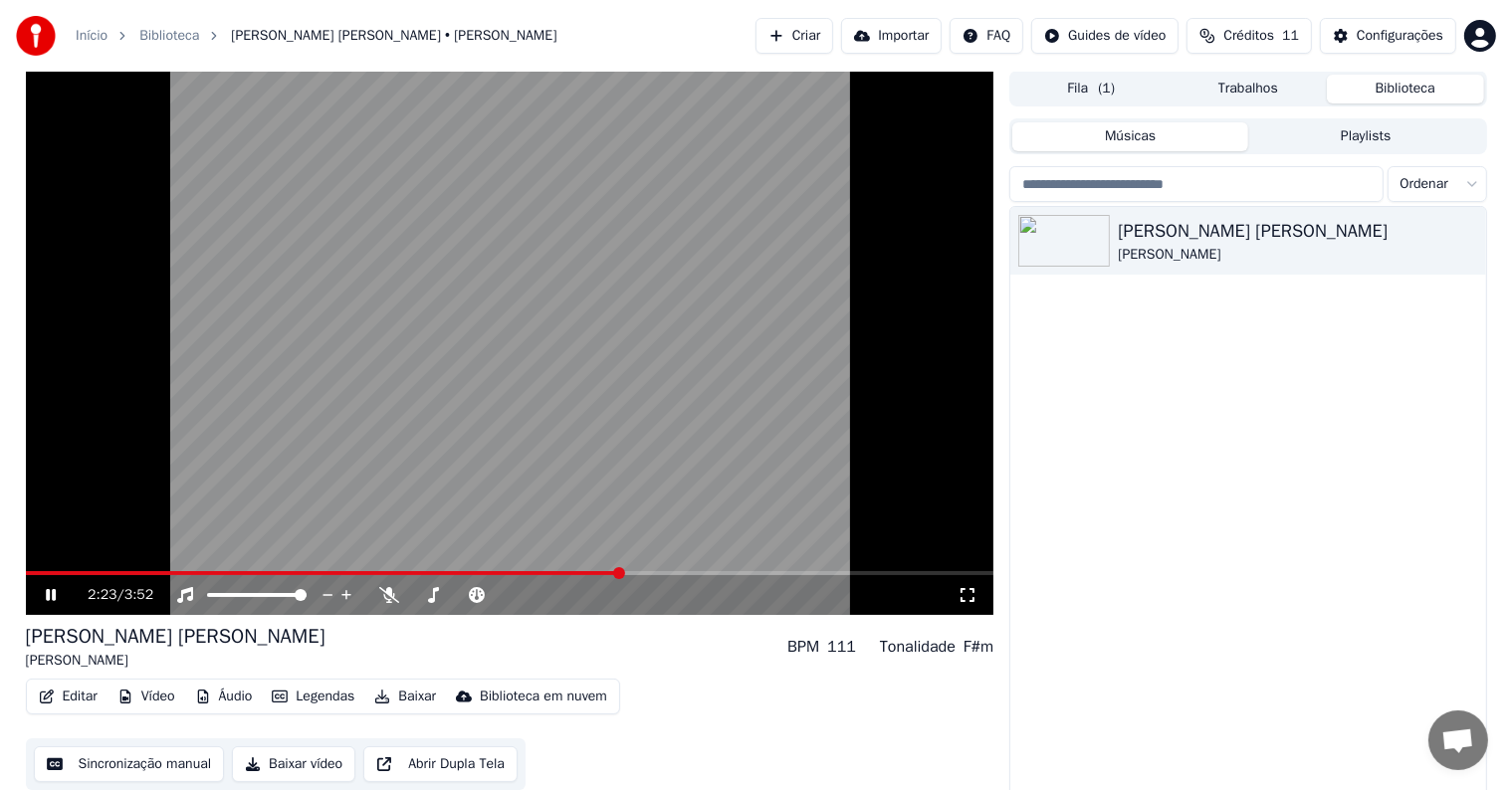 click on "Áudio" at bounding box center (224, 696) 